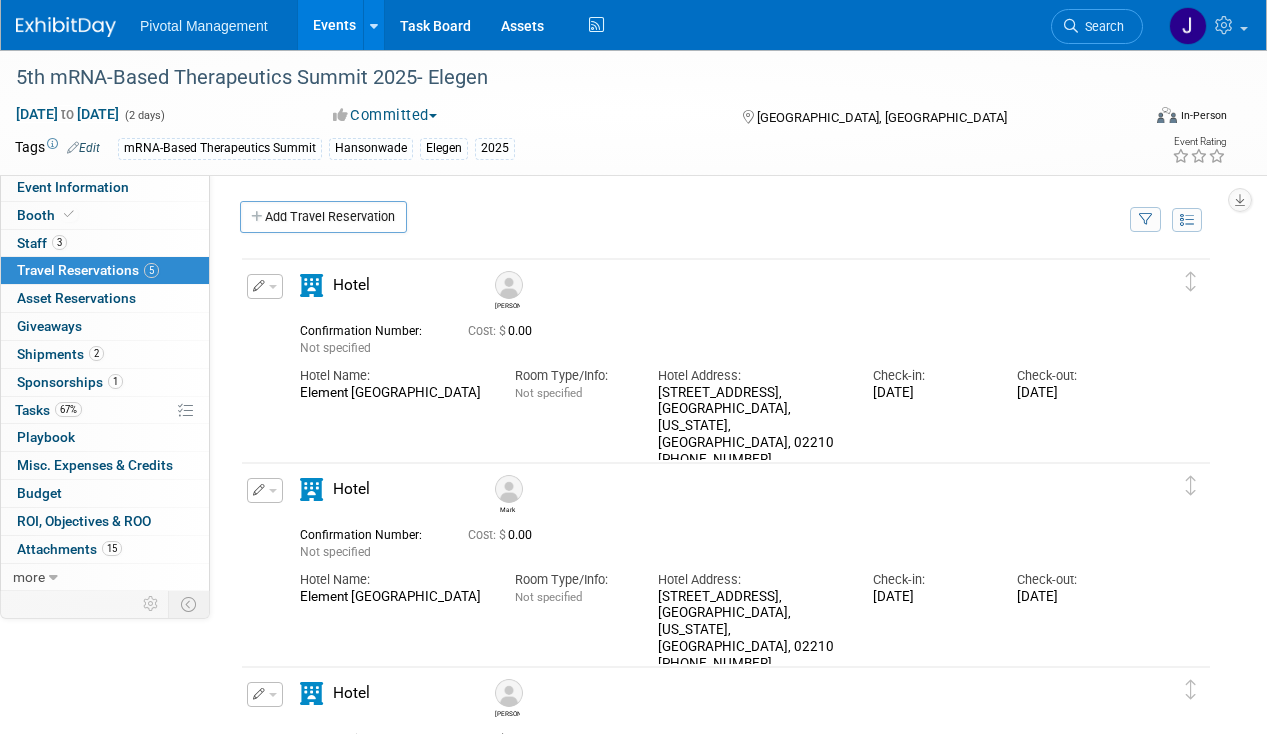 scroll, scrollTop: 31, scrollLeft: 0, axis: vertical 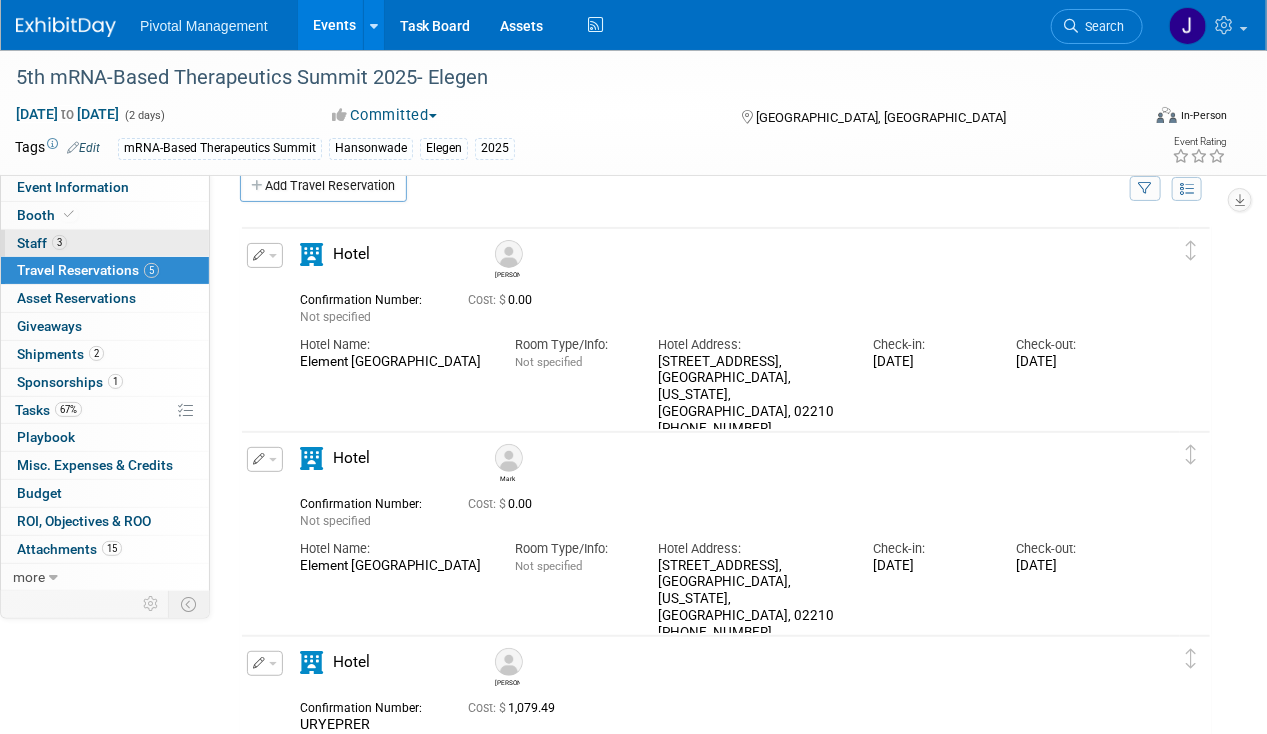 click on "3" at bounding box center [59, 242] 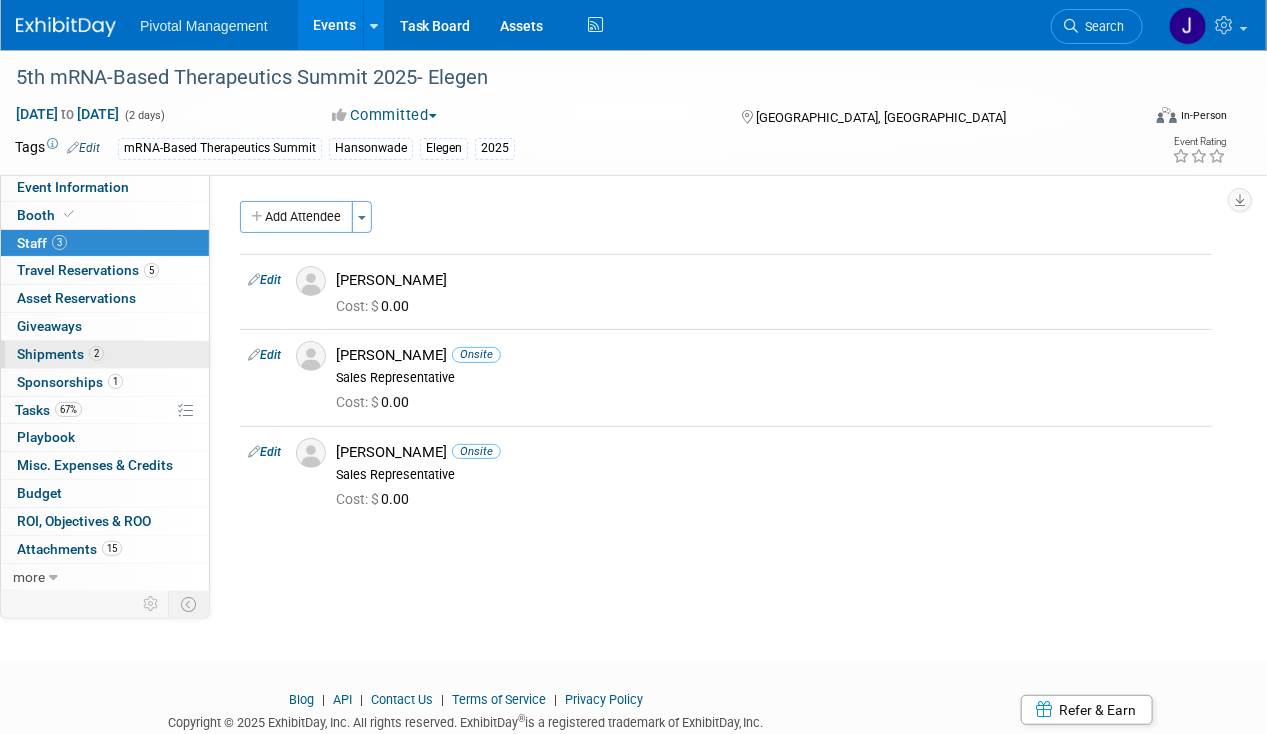 click on "Shipments 2" at bounding box center [60, 354] 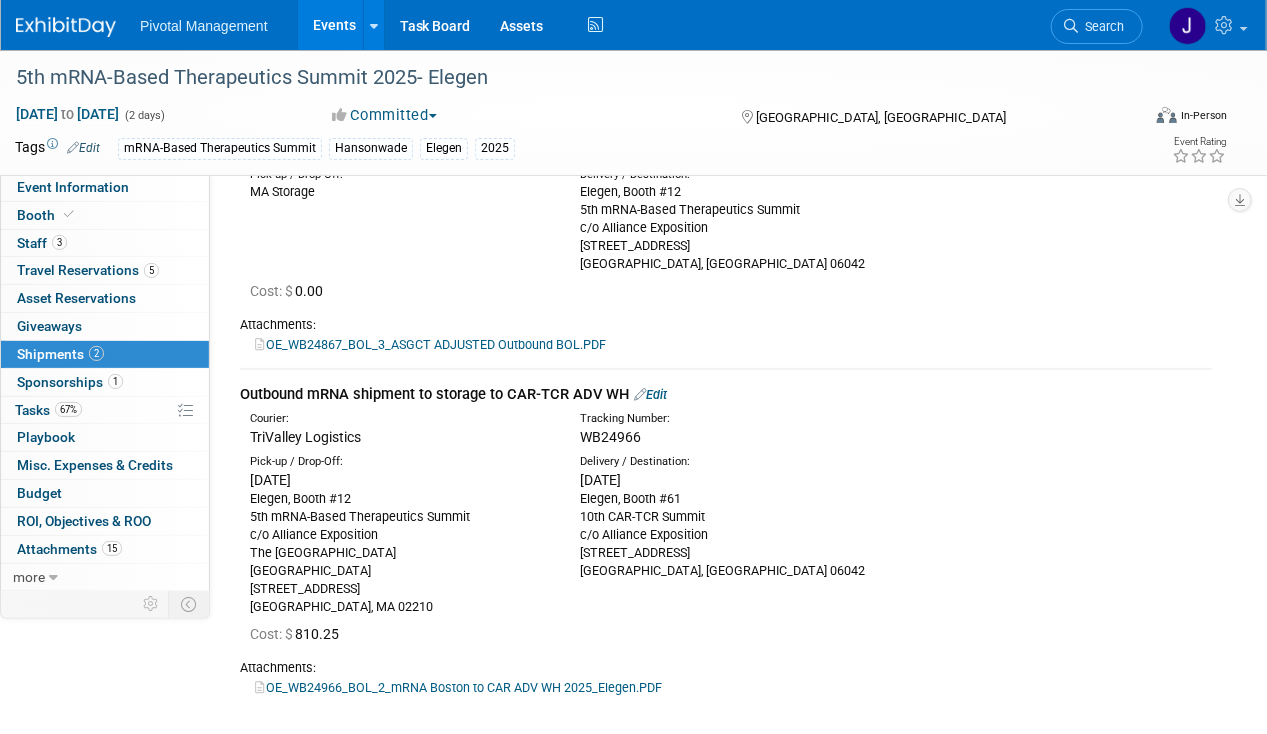 scroll, scrollTop: 45, scrollLeft: 0, axis: vertical 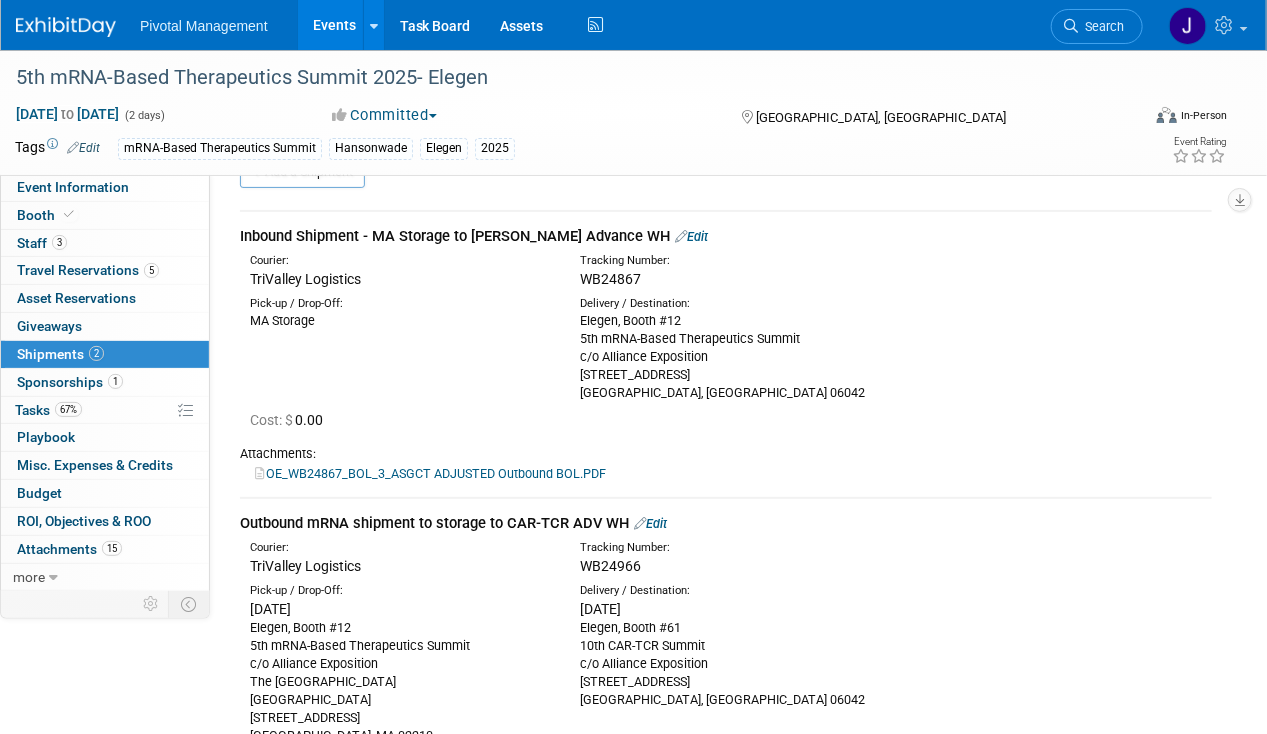 click on "OE_WB24867_BOL_3_ASGCT ADJUSTED Outbound BOL.PDF" at bounding box center [430, 473] 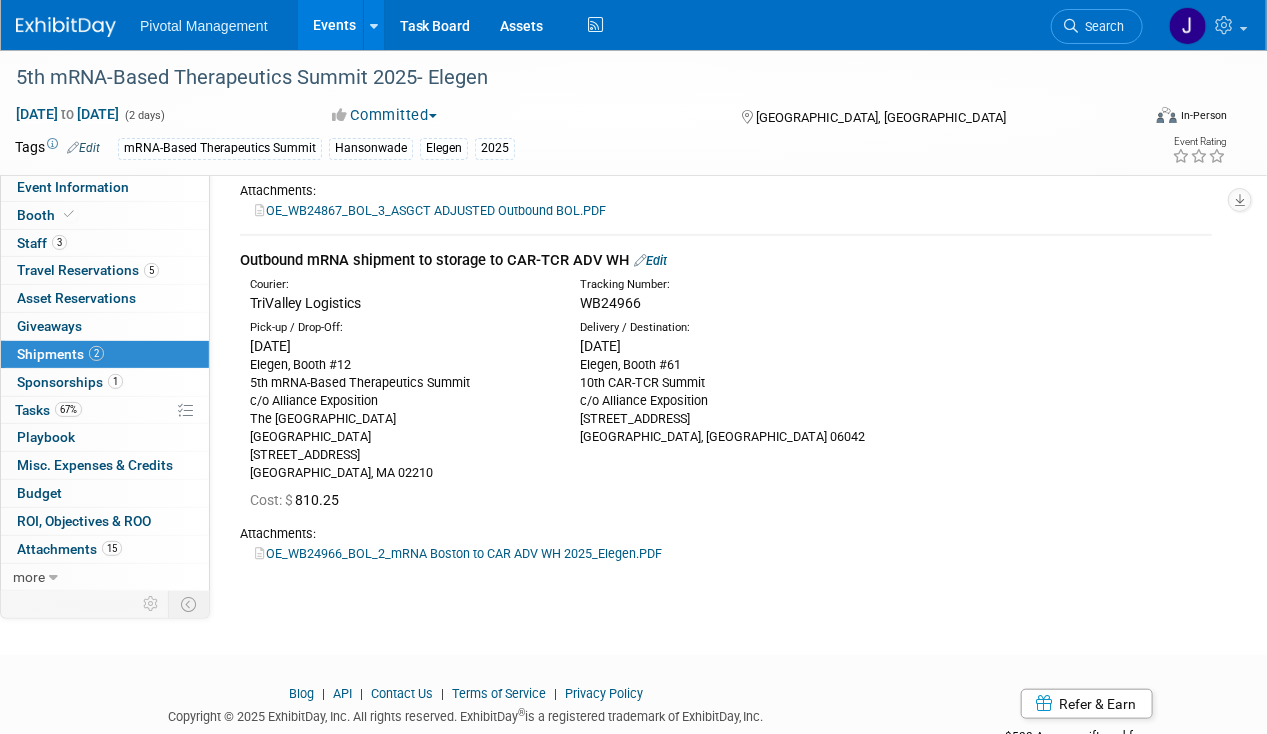 scroll, scrollTop: 366, scrollLeft: 0, axis: vertical 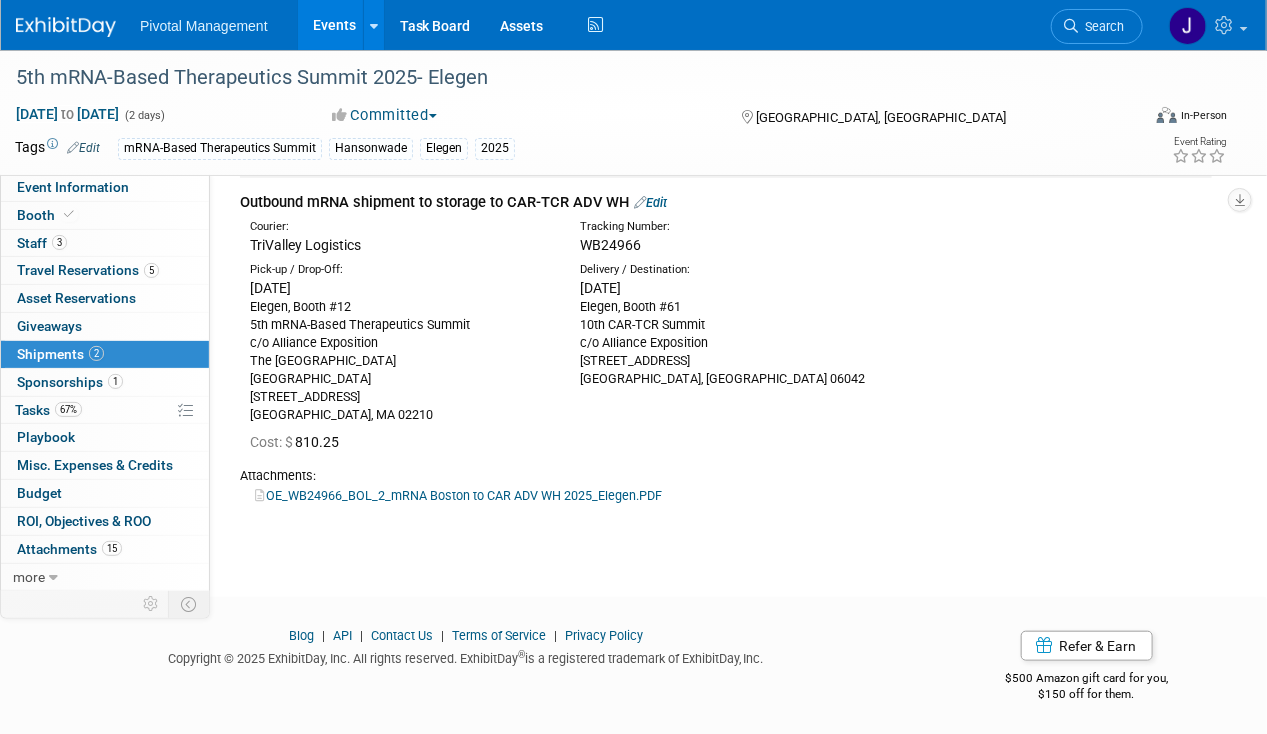 drag, startPoint x: 577, startPoint y: 245, endPoint x: 637, endPoint y: 244, distance: 60.00833 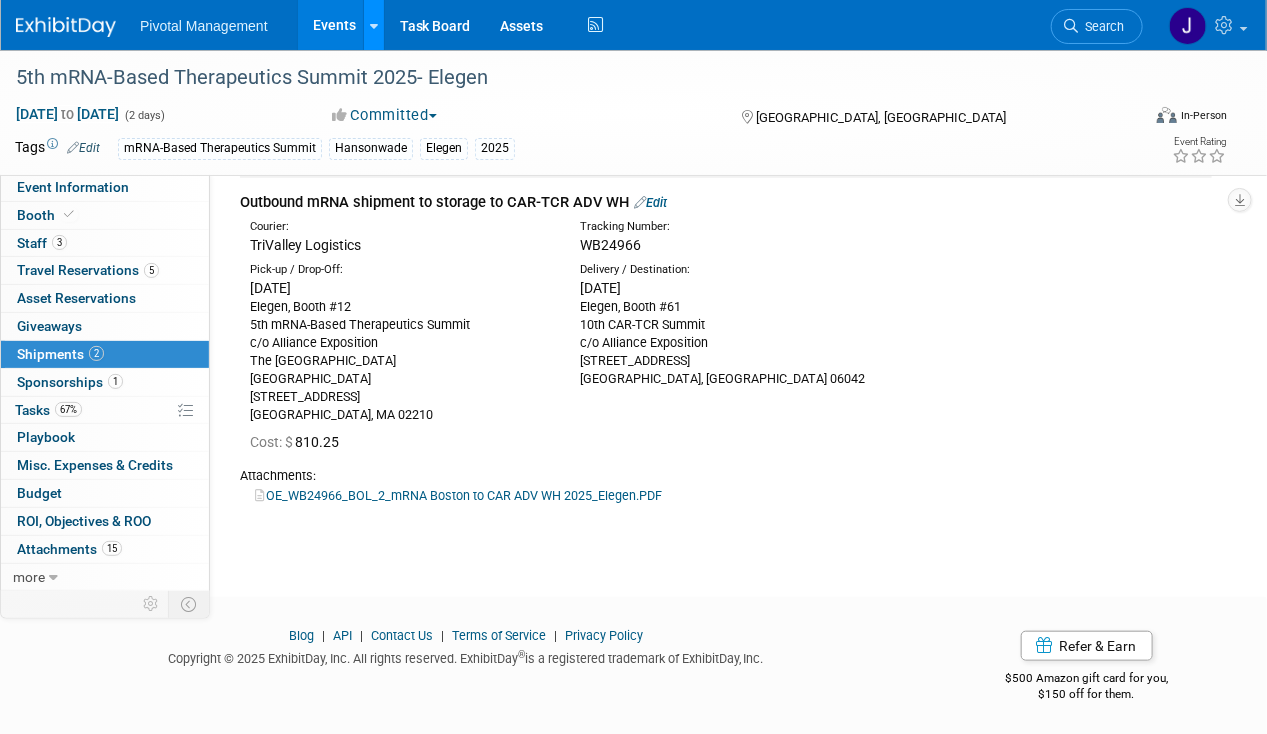 click at bounding box center [374, 26] 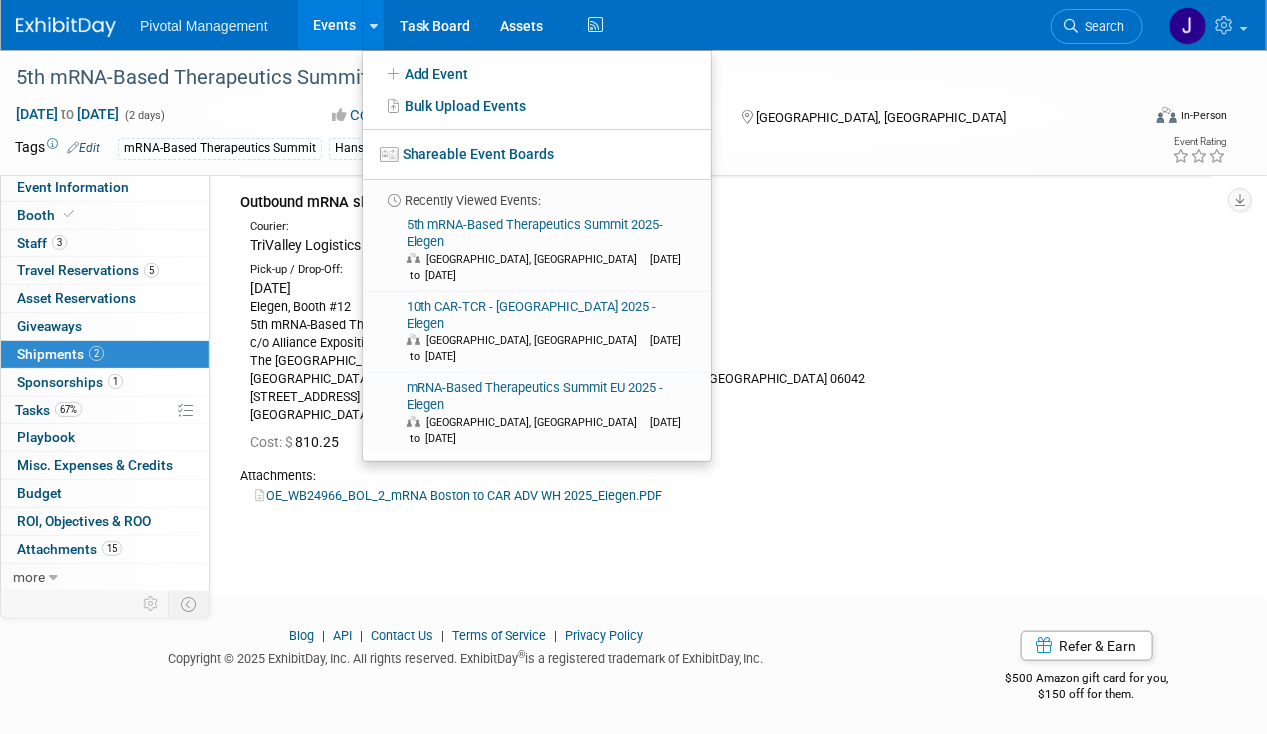 click on "Events" at bounding box center (334, 25) 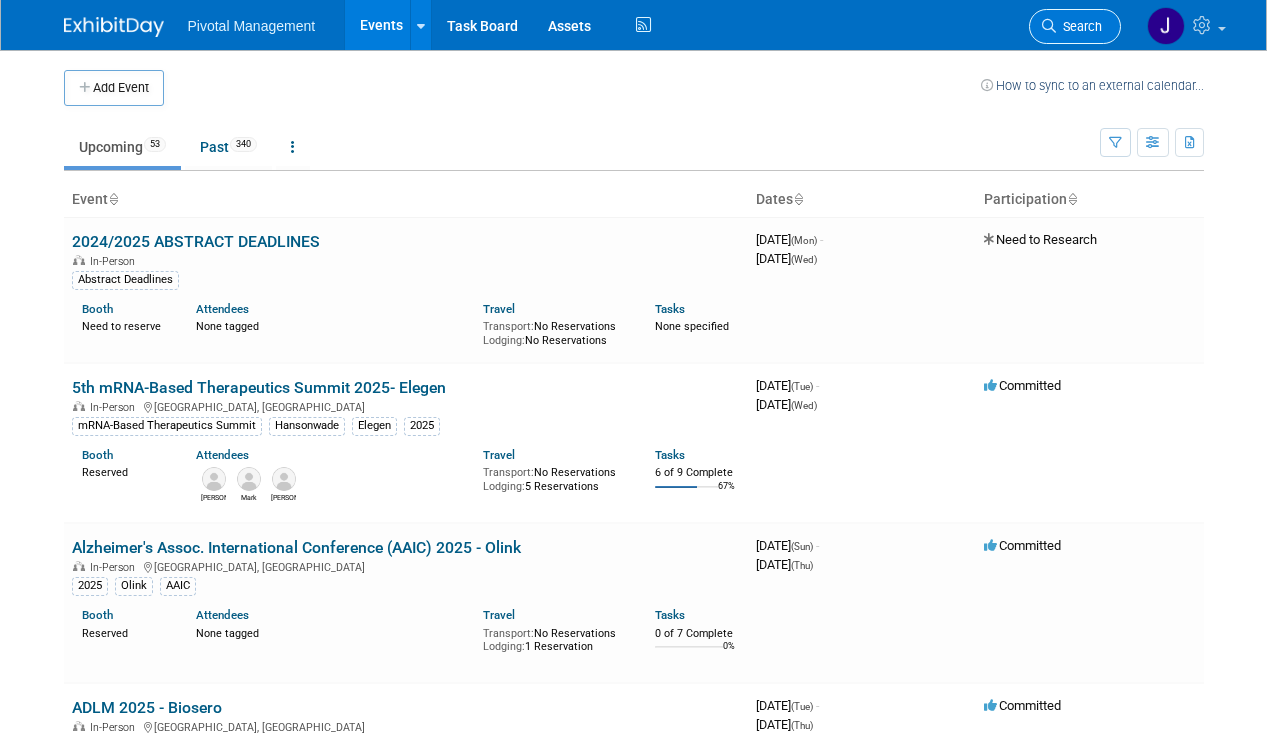 scroll, scrollTop: 0, scrollLeft: 0, axis: both 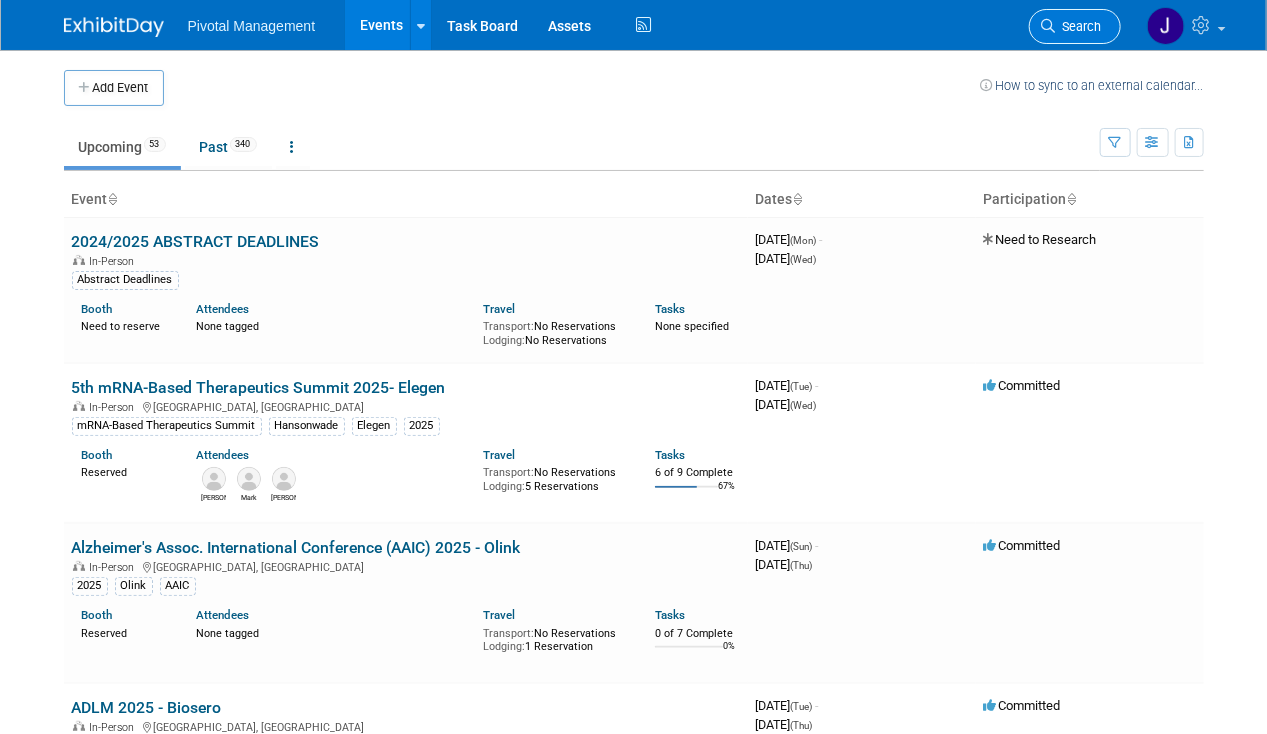 click on "Search" at bounding box center [1079, 26] 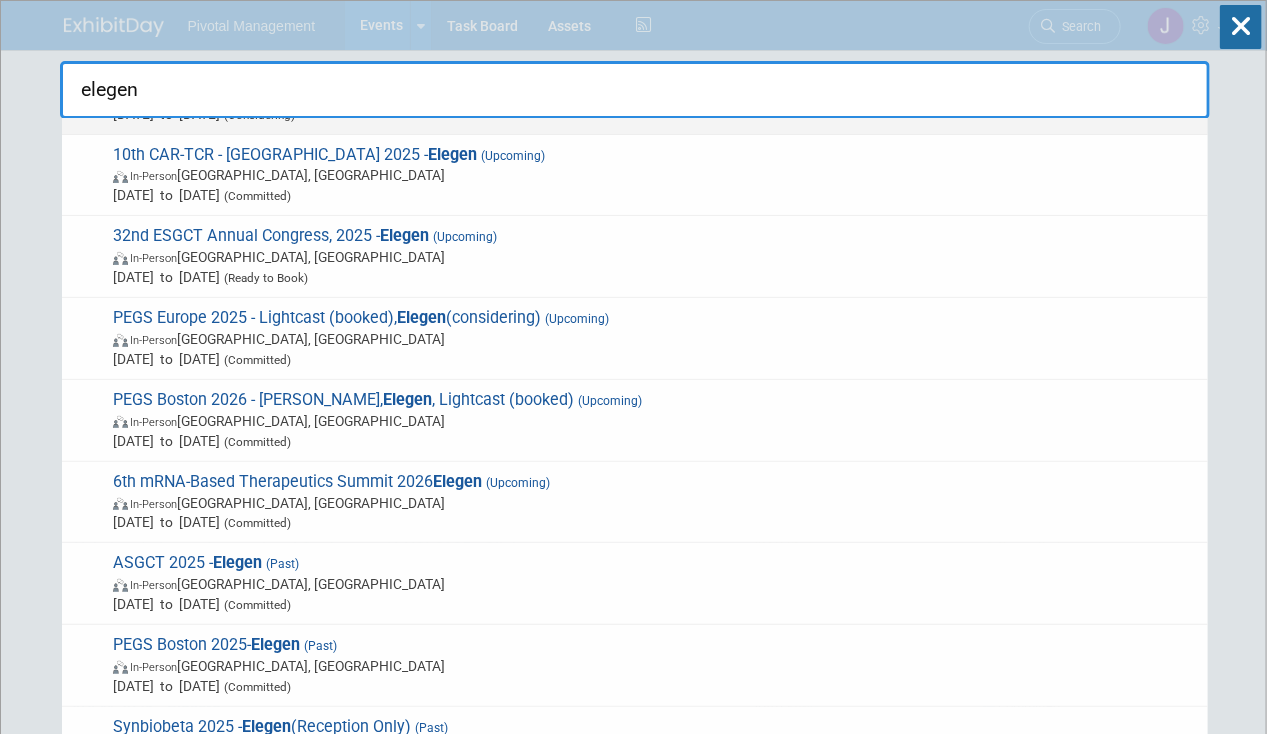 scroll, scrollTop: 156, scrollLeft: 0, axis: vertical 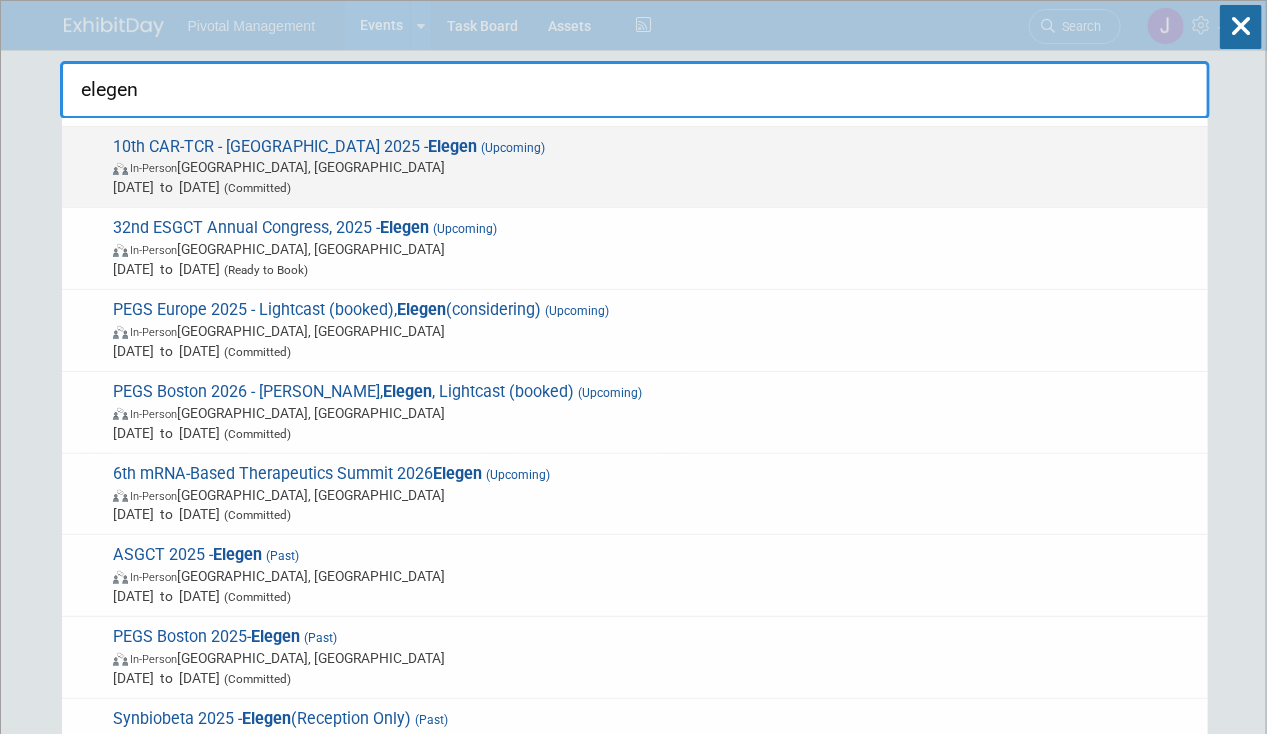 type on "elegen" 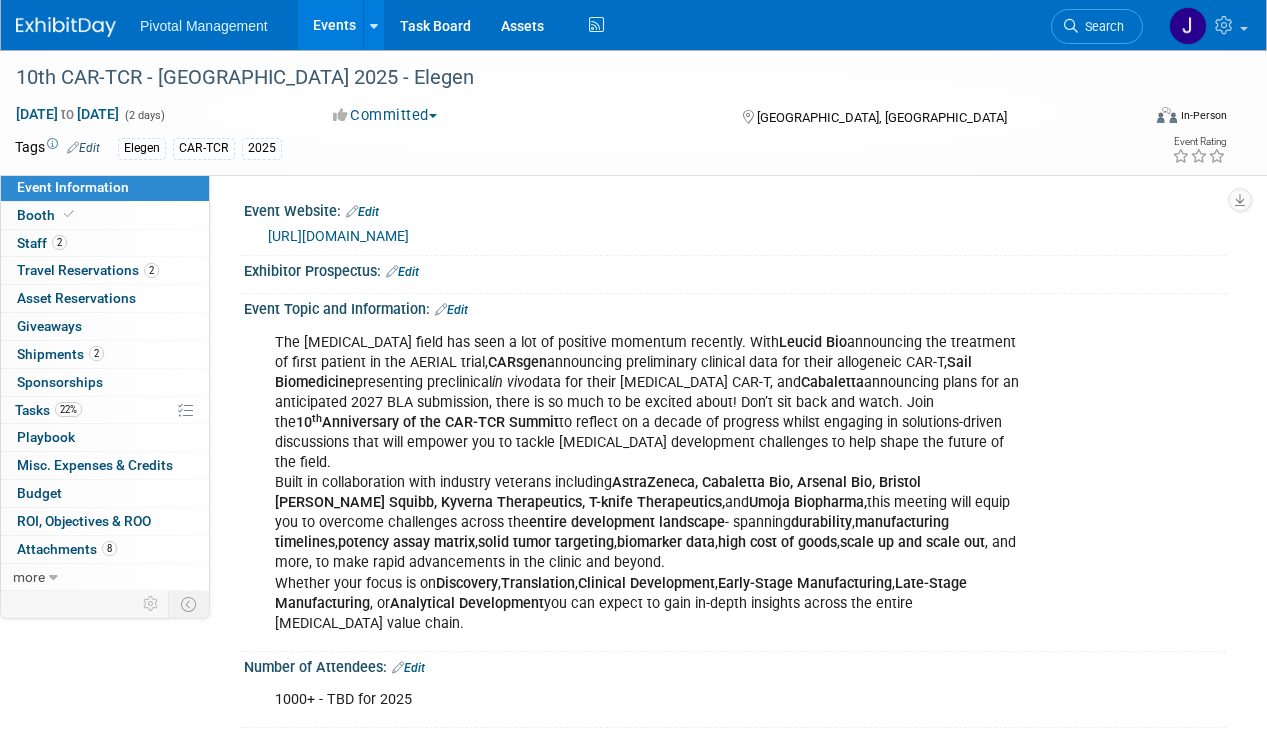 scroll, scrollTop: 0, scrollLeft: 0, axis: both 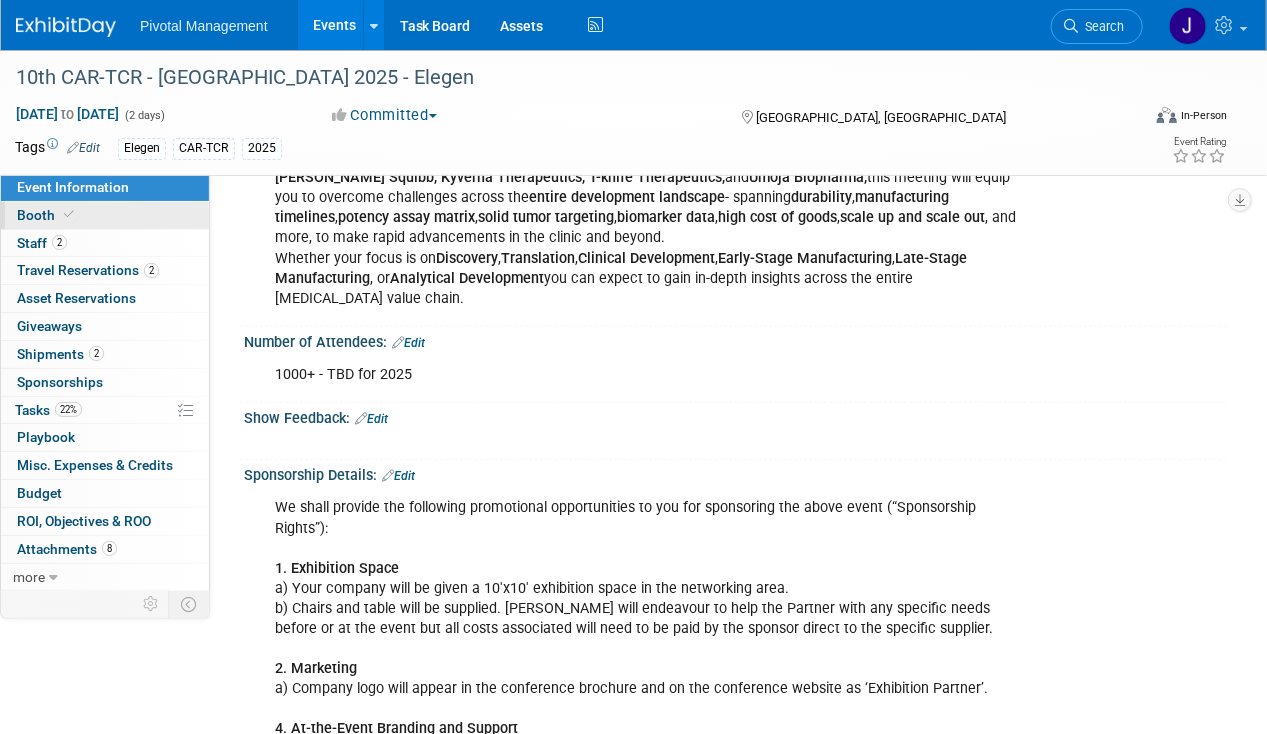 click on "Booth" at bounding box center [47, 215] 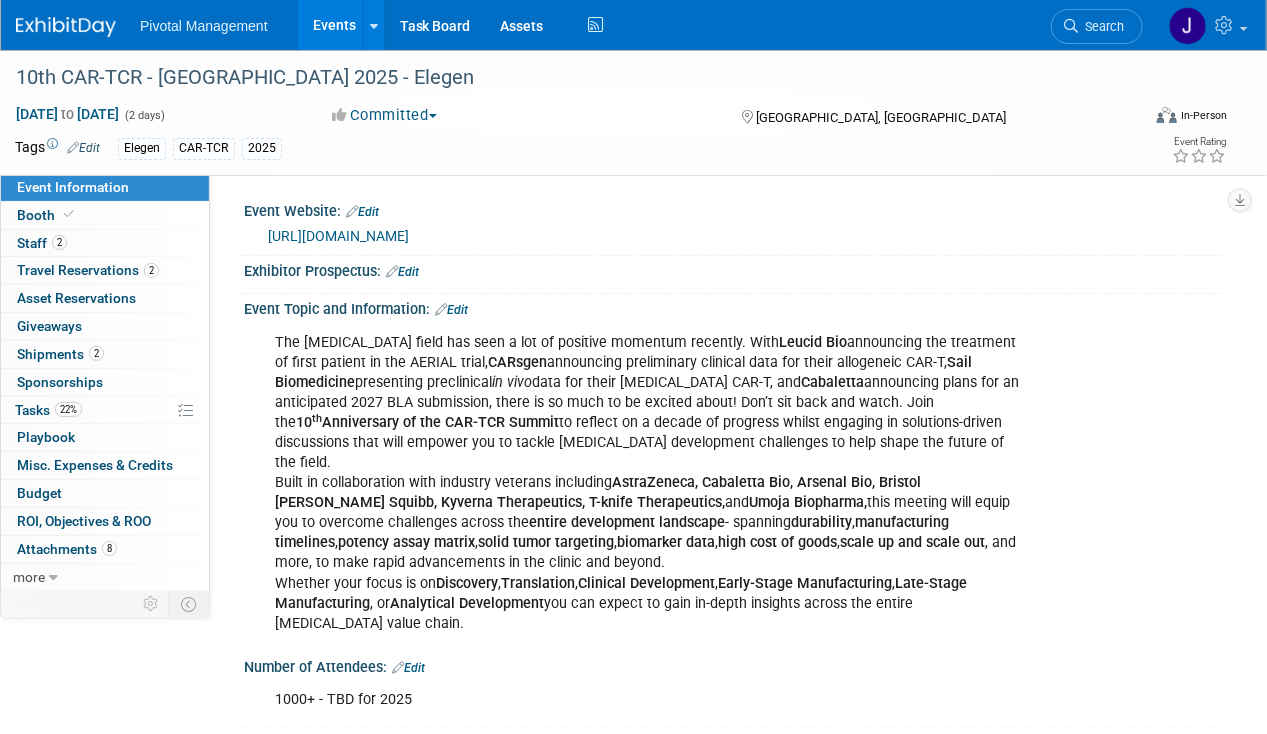 select on "Yes" 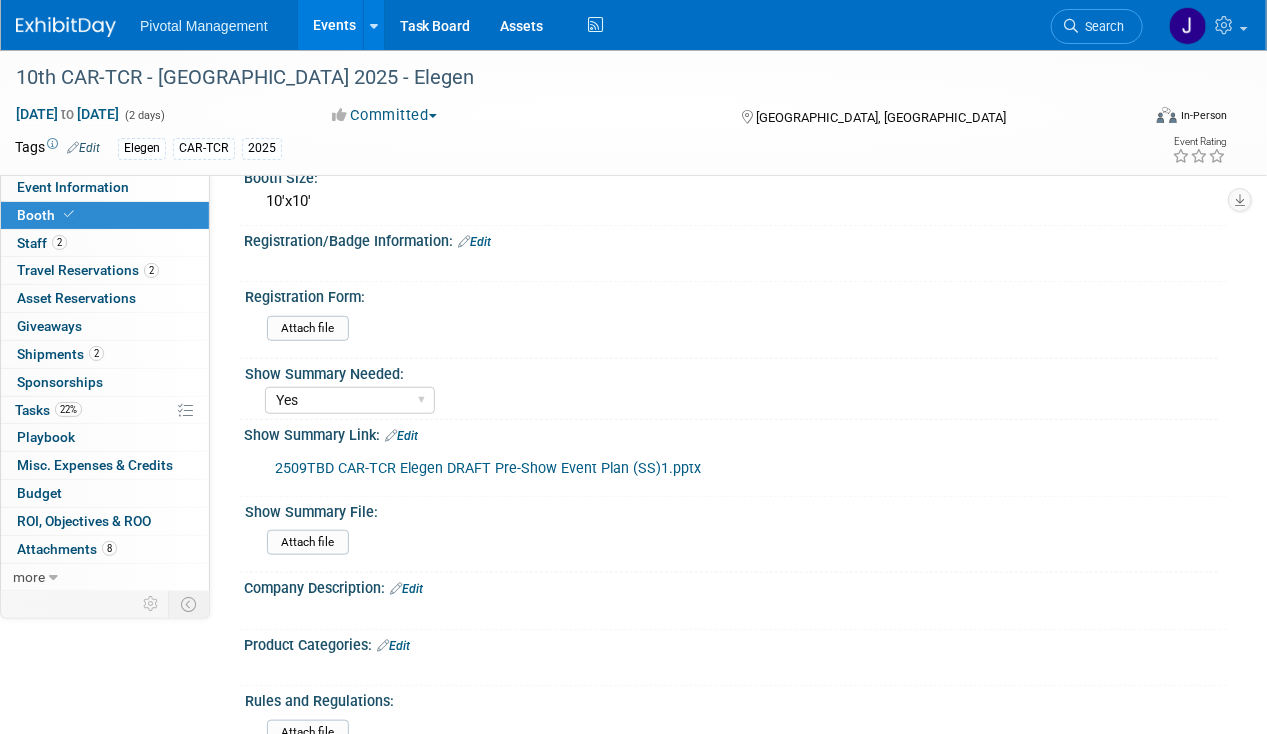 scroll, scrollTop: 509, scrollLeft: 0, axis: vertical 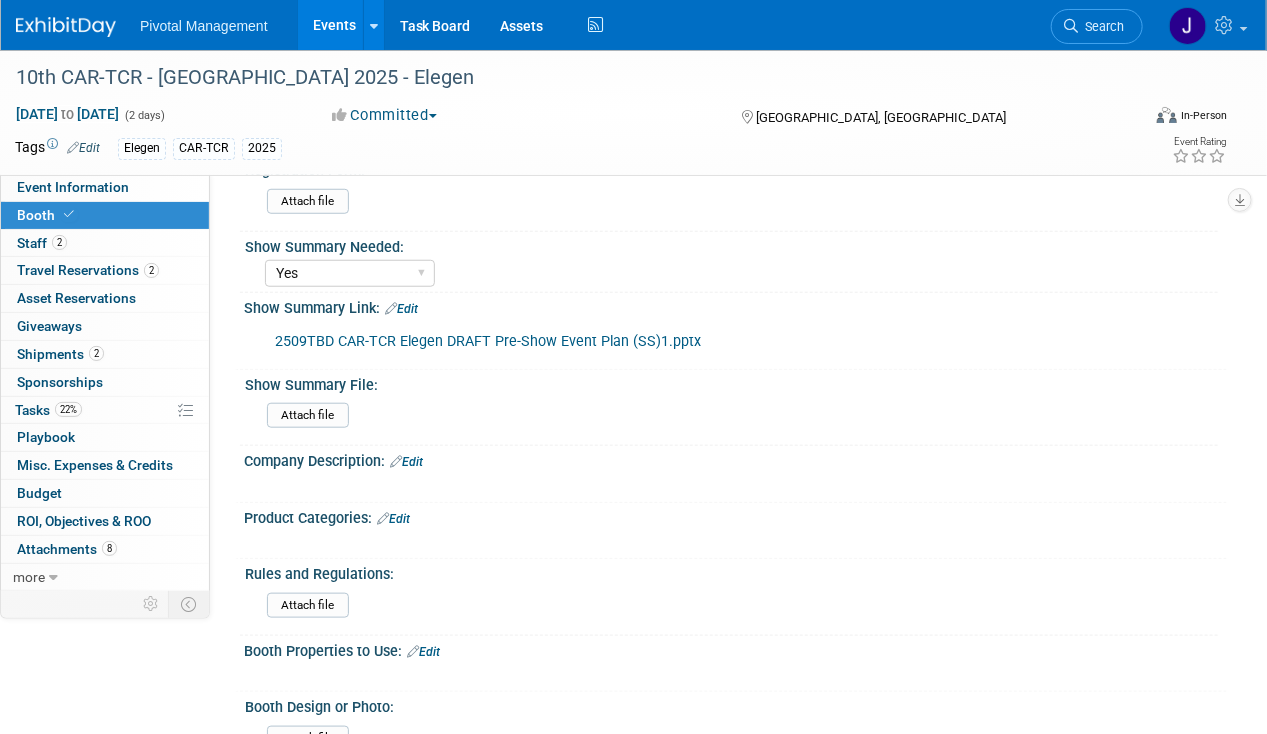 click on "2509TBD CAR-TCR Elegen DRAFT Pre-Show Event Plan (SS)1.pptx" at bounding box center (488, 341) 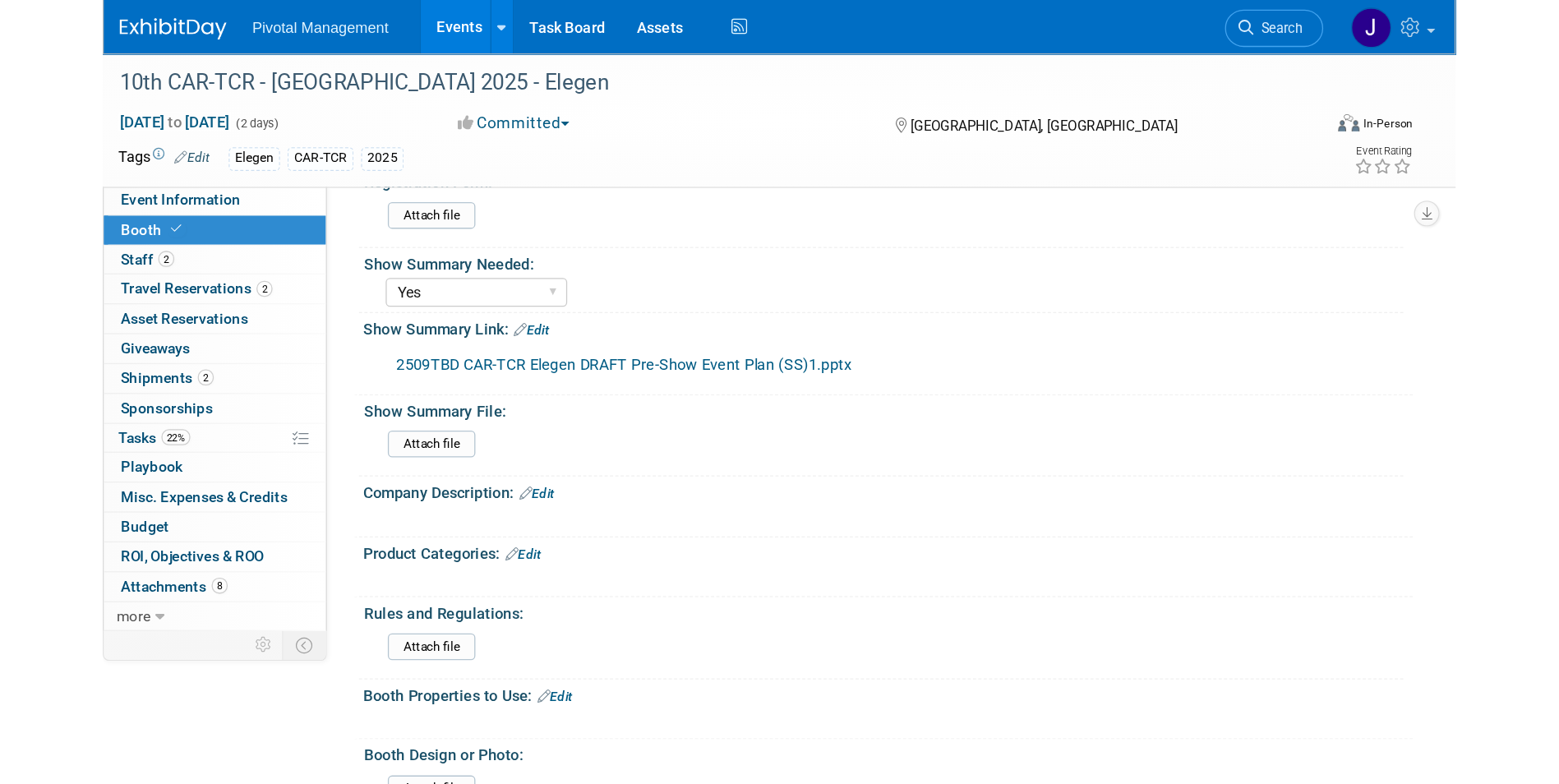 scroll, scrollTop: 418, scrollLeft: 0, axis: vertical 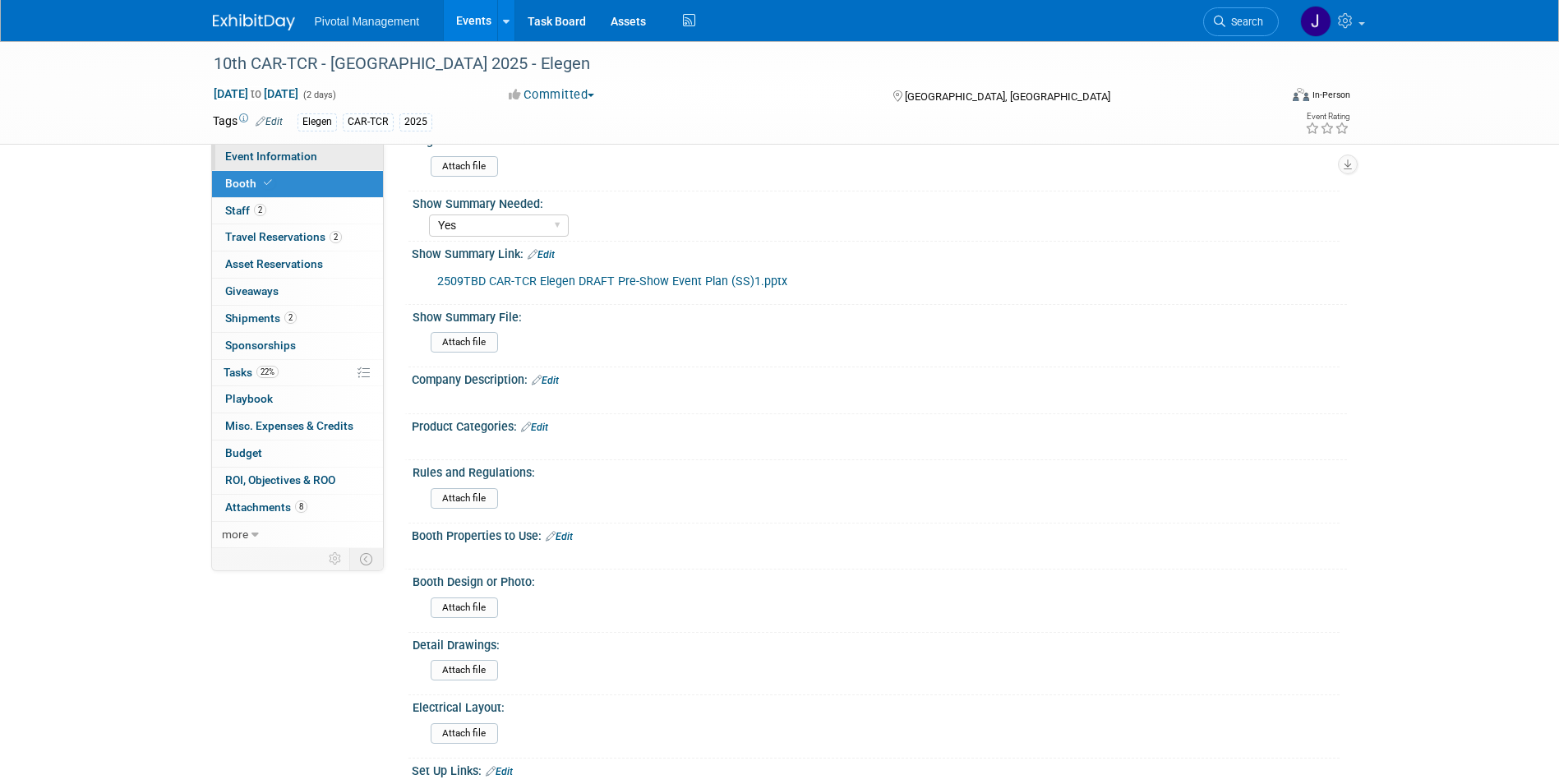 click on "Event Information" at bounding box center [298, 157] 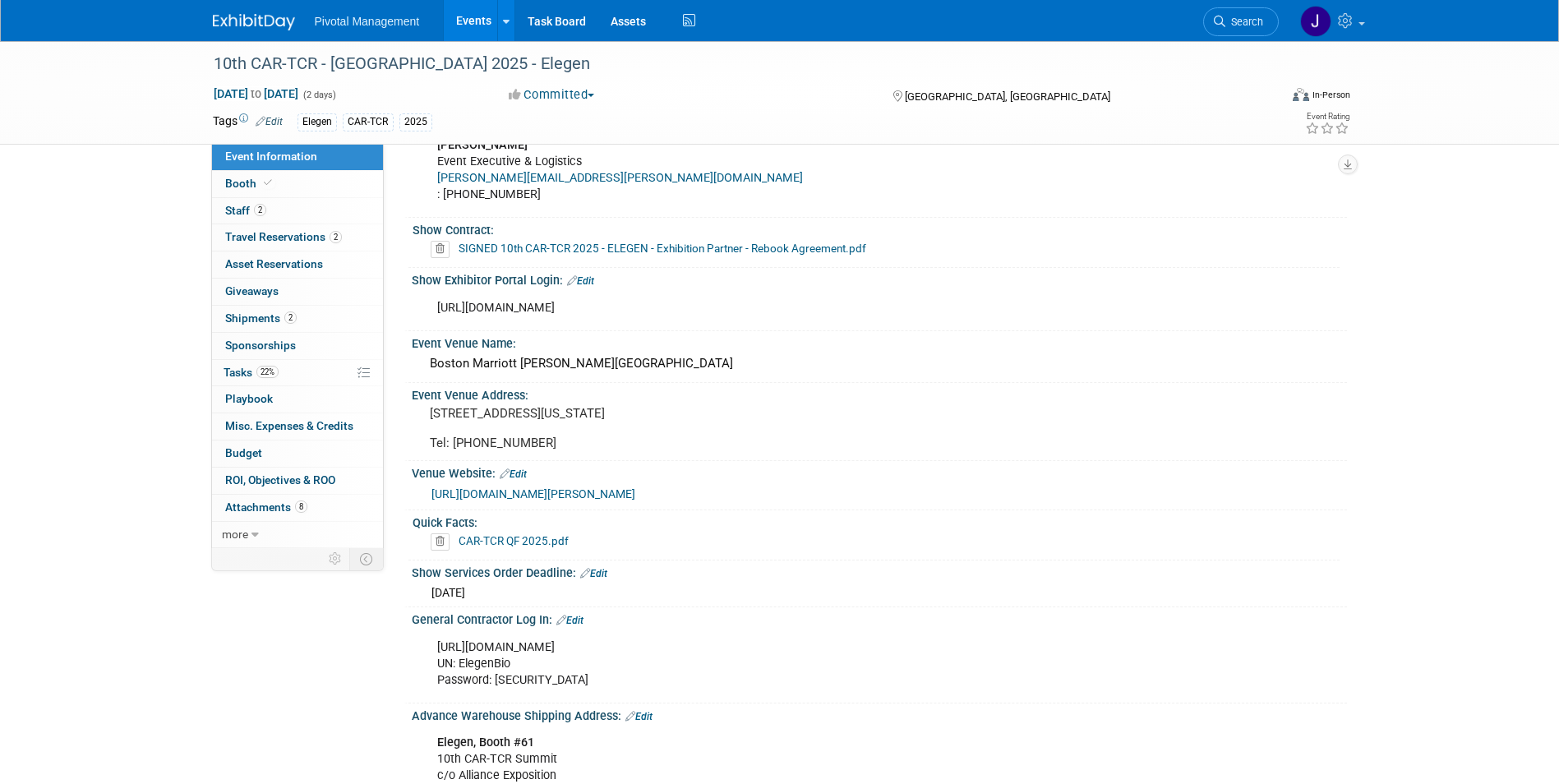 scroll, scrollTop: 1370, scrollLeft: 0, axis: vertical 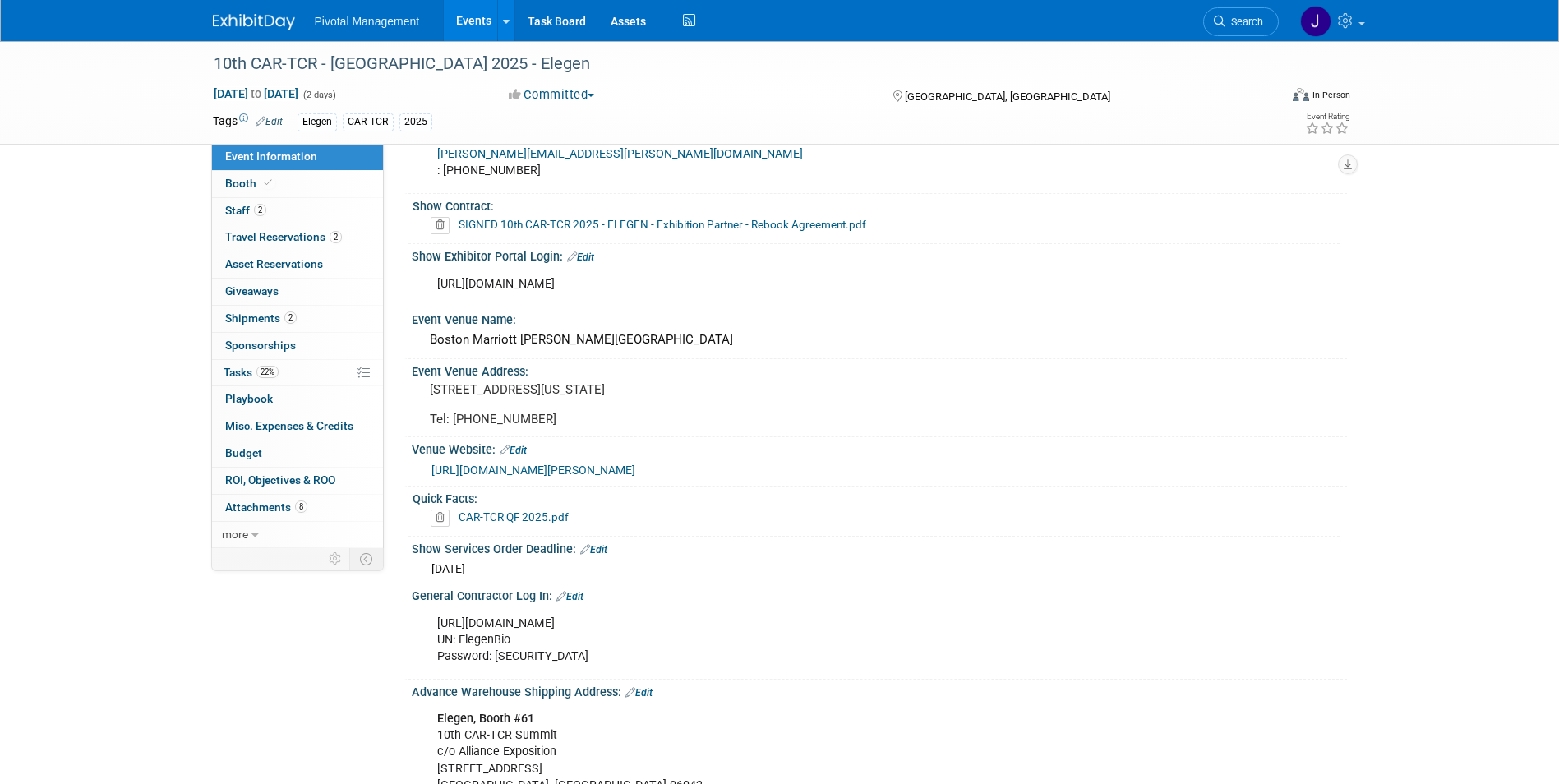 drag, startPoint x: 791, startPoint y: 607, endPoint x: 432, endPoint y: 608, distance: 359.00139 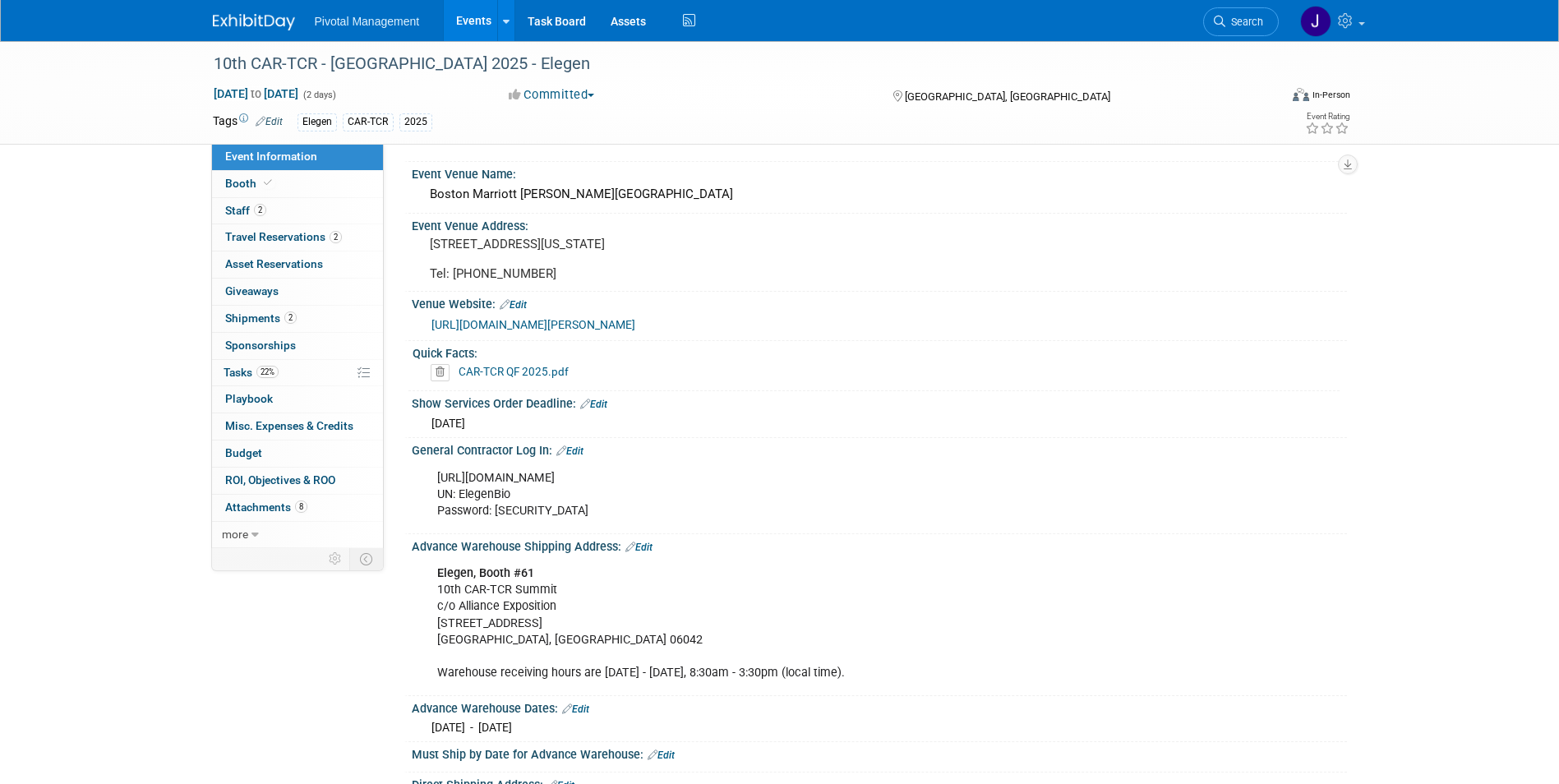 scroll, scrollTop: 1543, scrollLeft: 0, axis: vertical 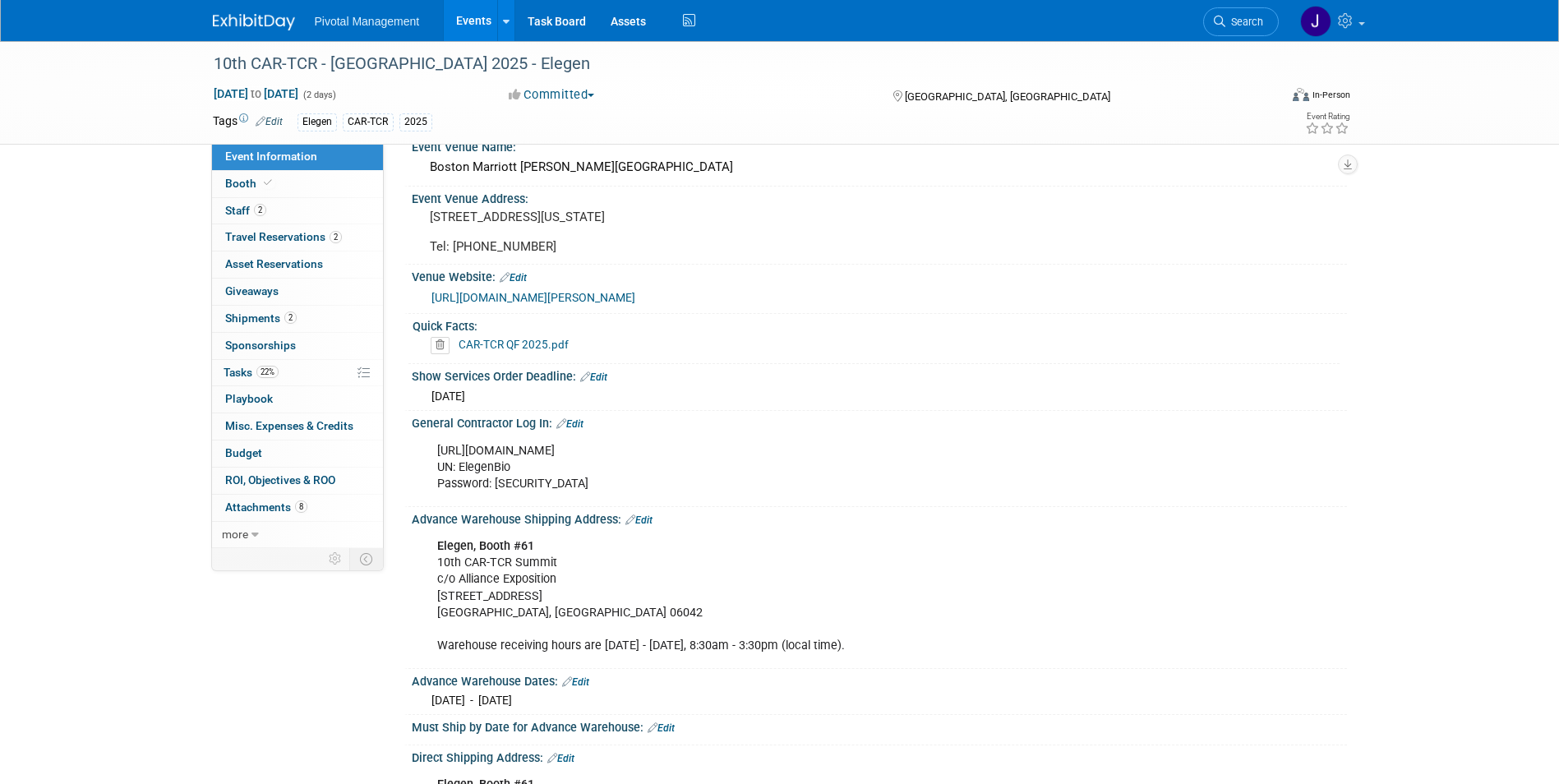 drag, startPoint x: 571, startPoint y: 405, endPoint x: 580, endPoint y: 406, distance: 9.055385 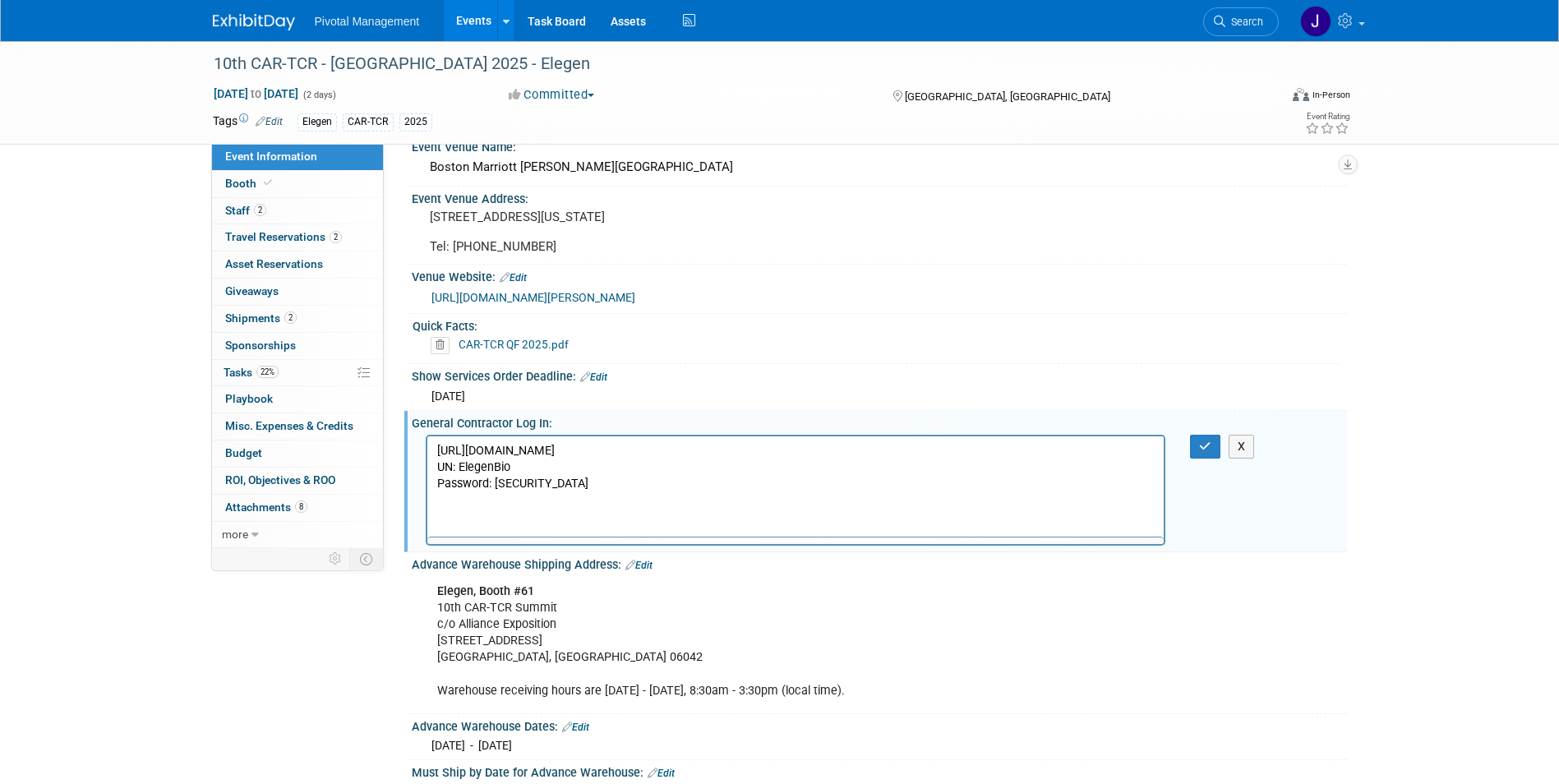scroll, scrollTop: 0, scrollLeft: 0, axis: both 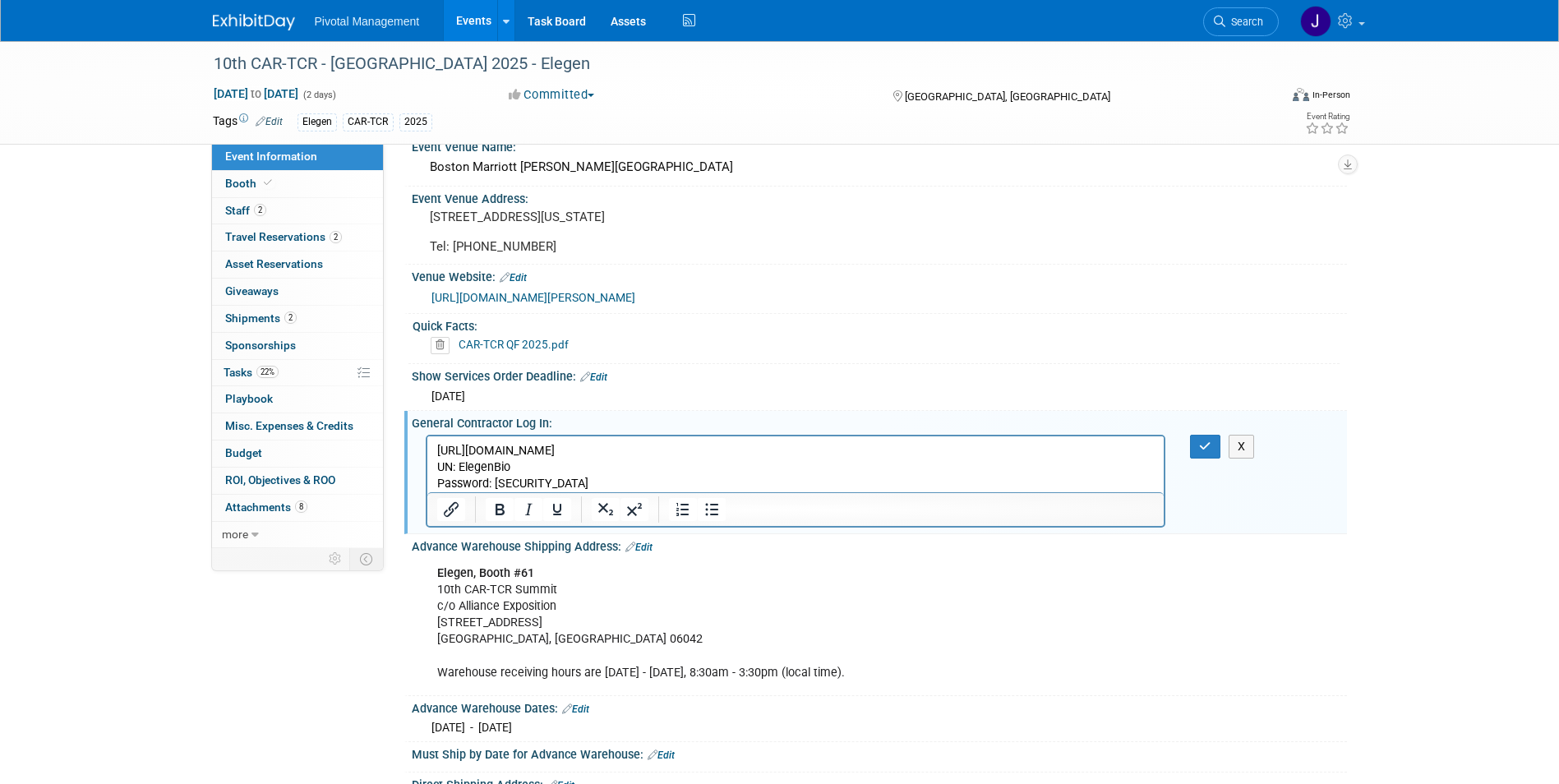 click on "[URL][DOMAIN_NAME] UN: ElegenBio  Password: Elegen1300!" at bounding box center (796, 467) 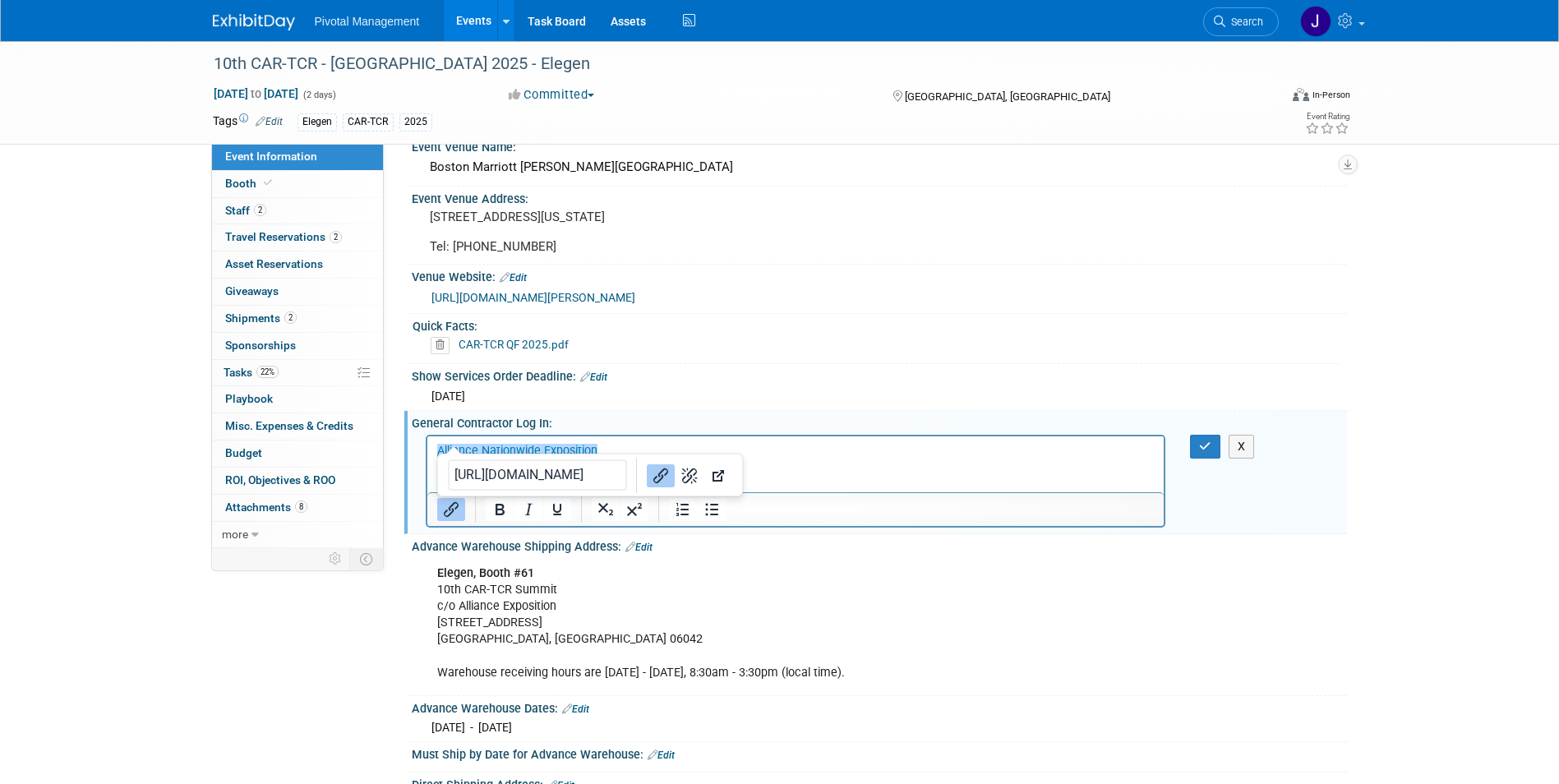 click on "﻿Alliance Nationwide Exposition UN: ElegenBio  Password: Elegen1300!" at bounding box center (796, 467) 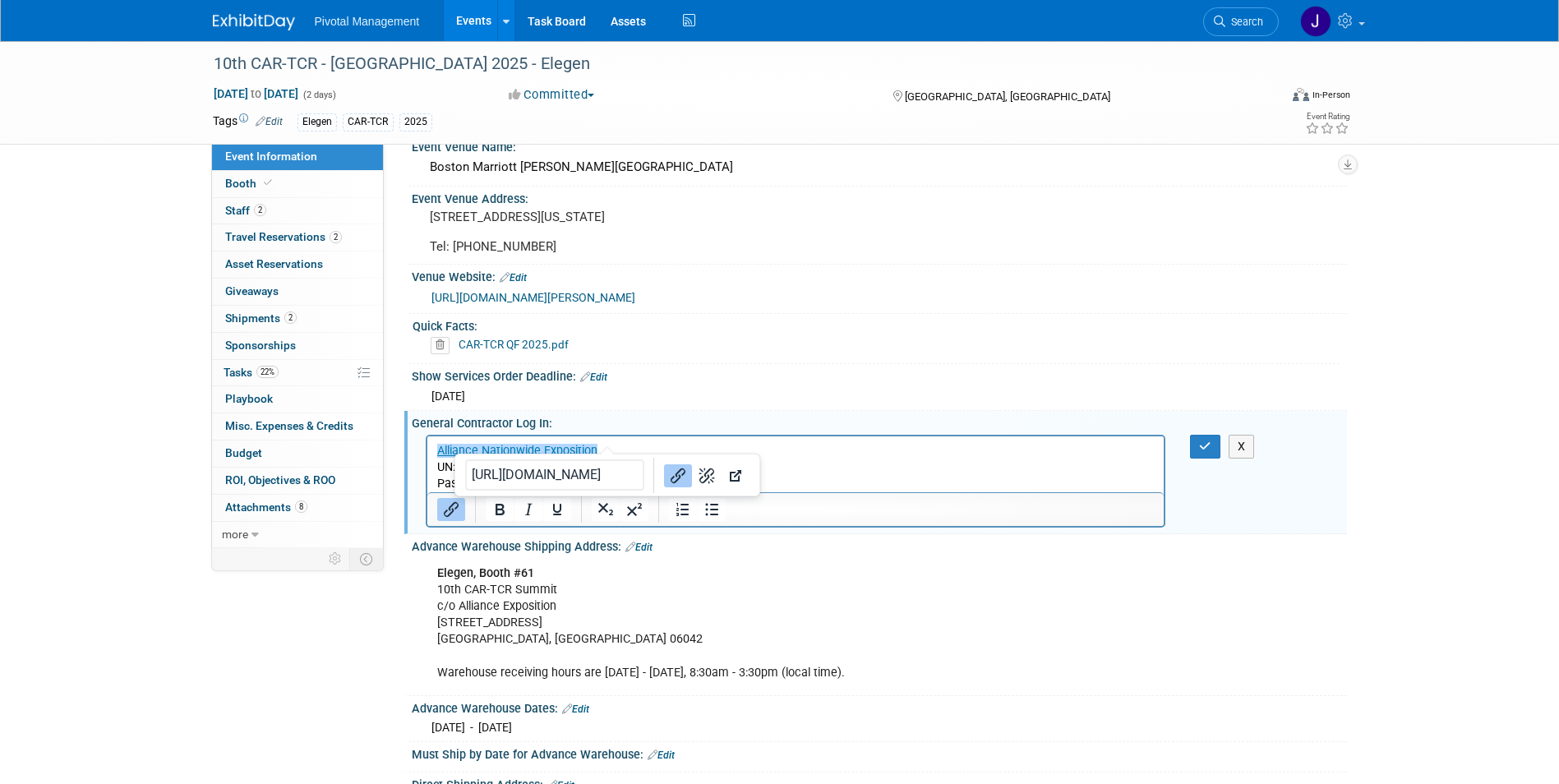 click on "Alliance Nationwide Exposition﻿ UN: ElegenBio  Password: Elegen1300!" at bounding box center [796, 467] 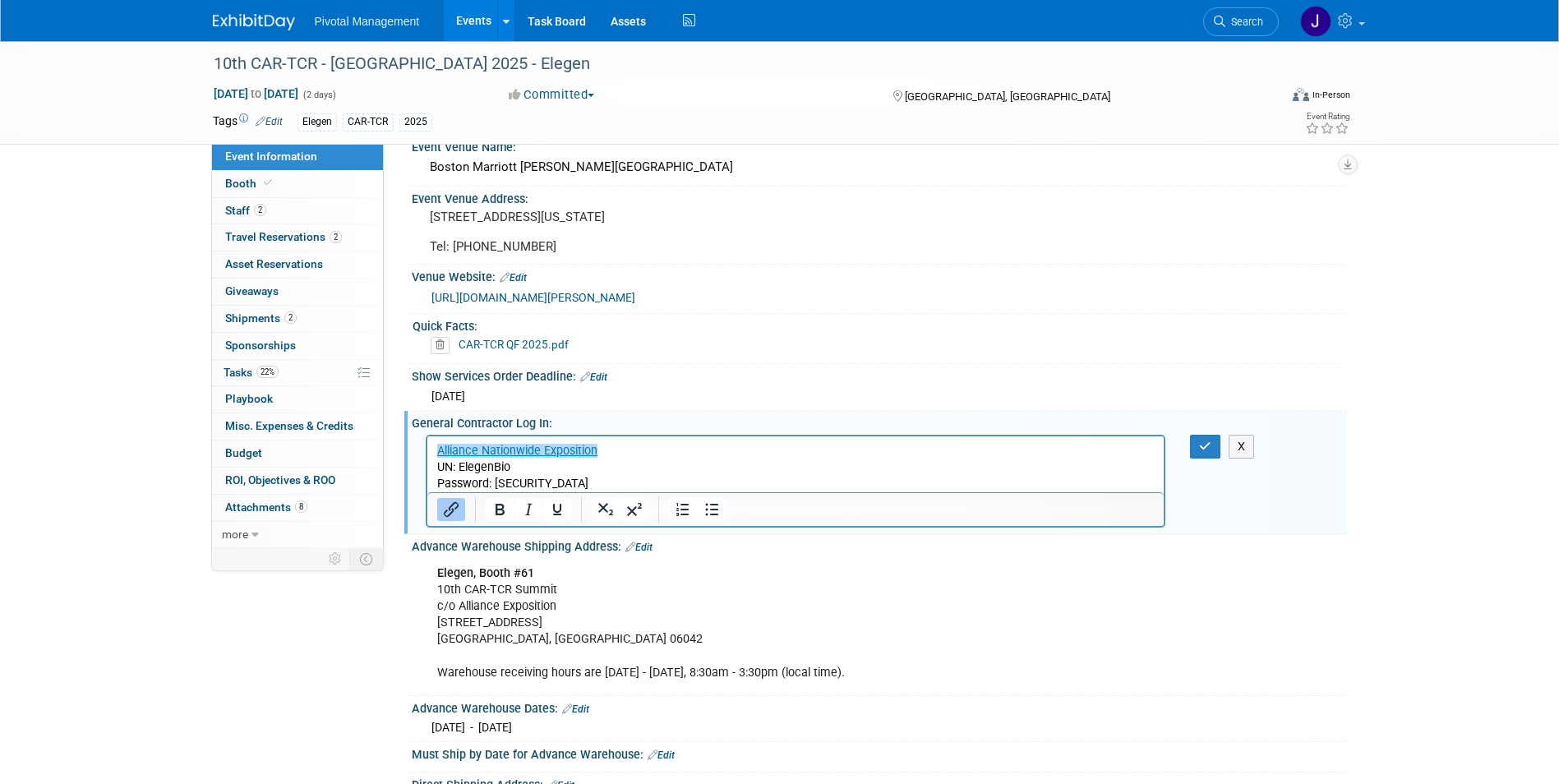 click on "Alliance Nationwide Exposition﻿ UN: ElegenBio  Password: Elegen1300!" at bounding box center (796, 467) 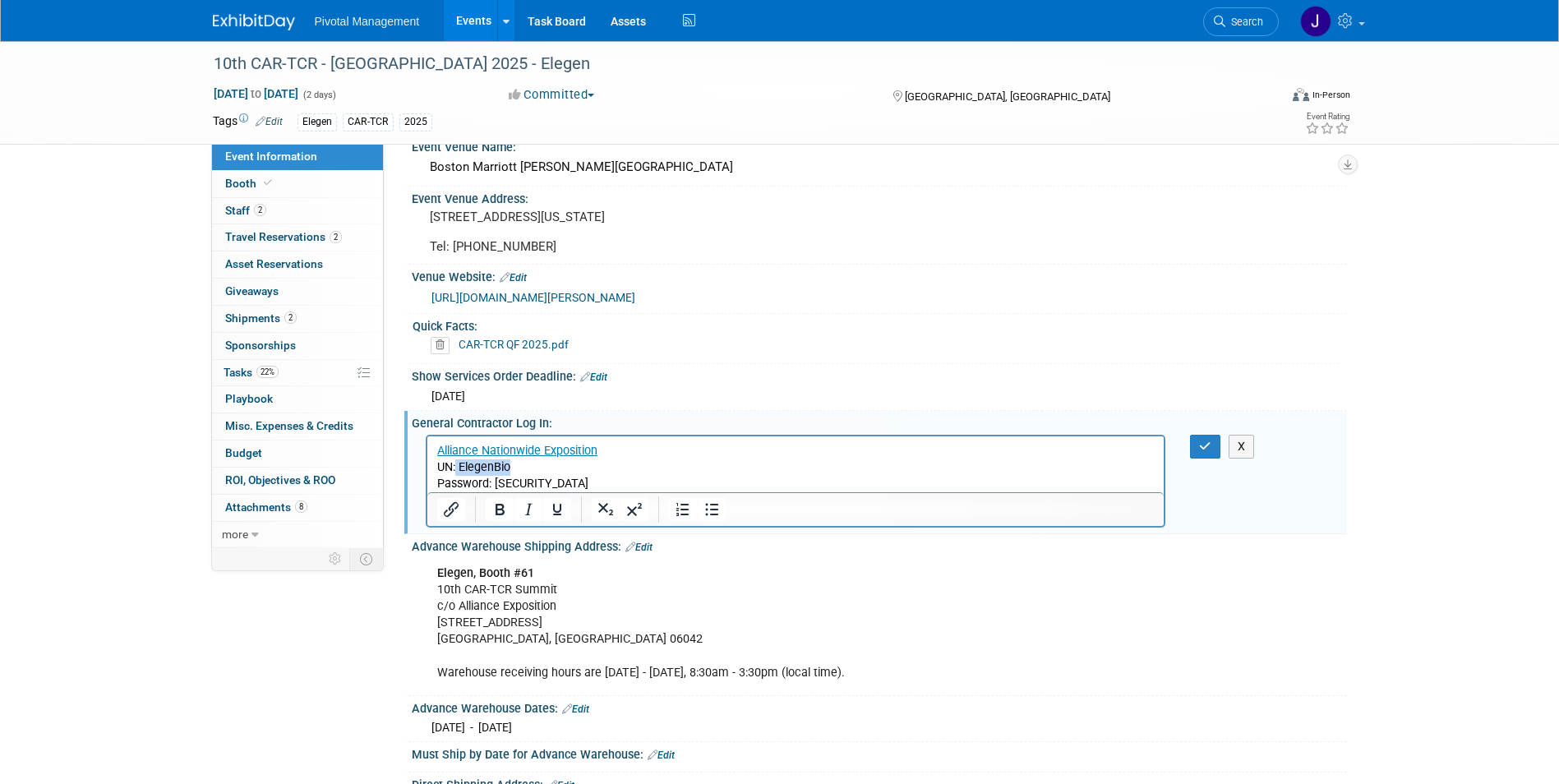 drag, startPoint x: 611, startPoint y: 473, endPoint x: 454, endPoint y: 467, distance: 157.11461 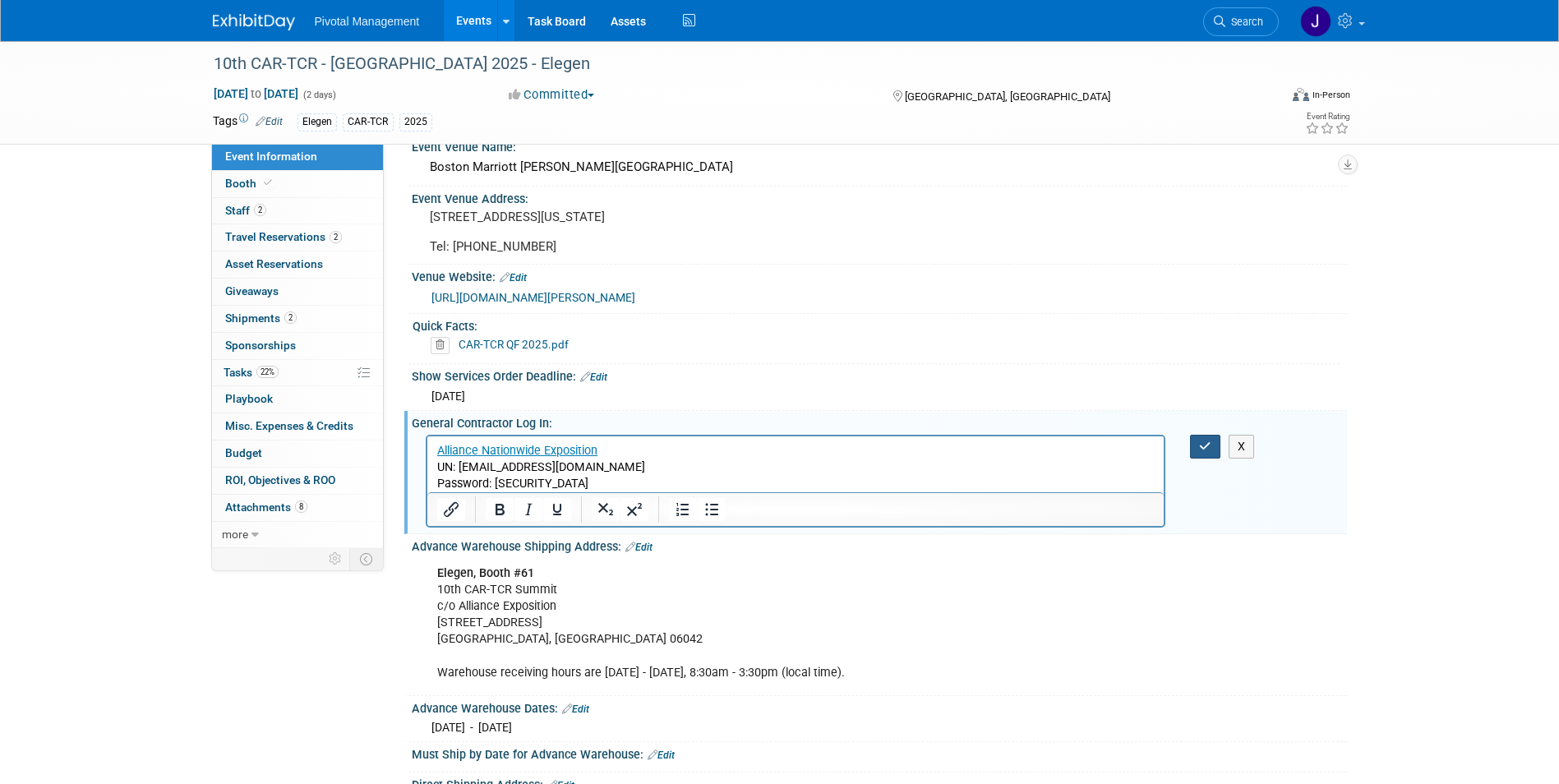 click at bounding box center (1205, 446) 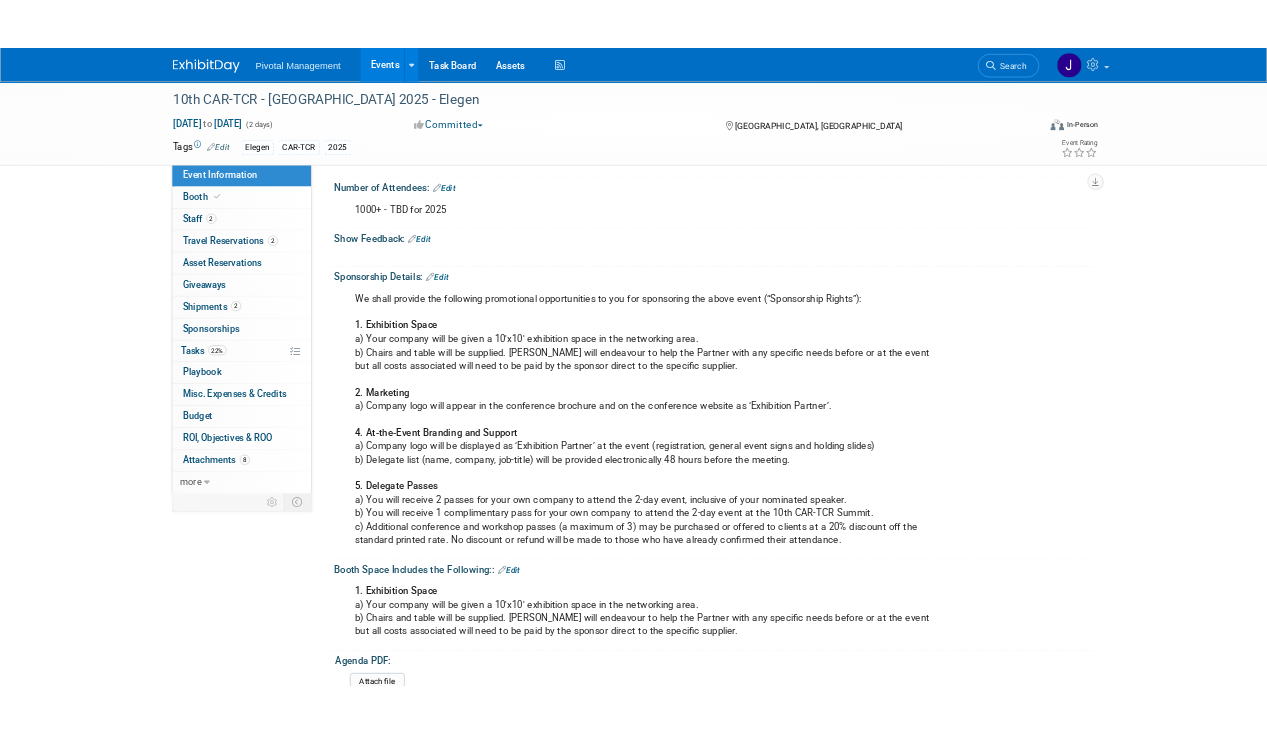 scroll, scrollTop: 388, scrollLeft: 0, axis: vertical 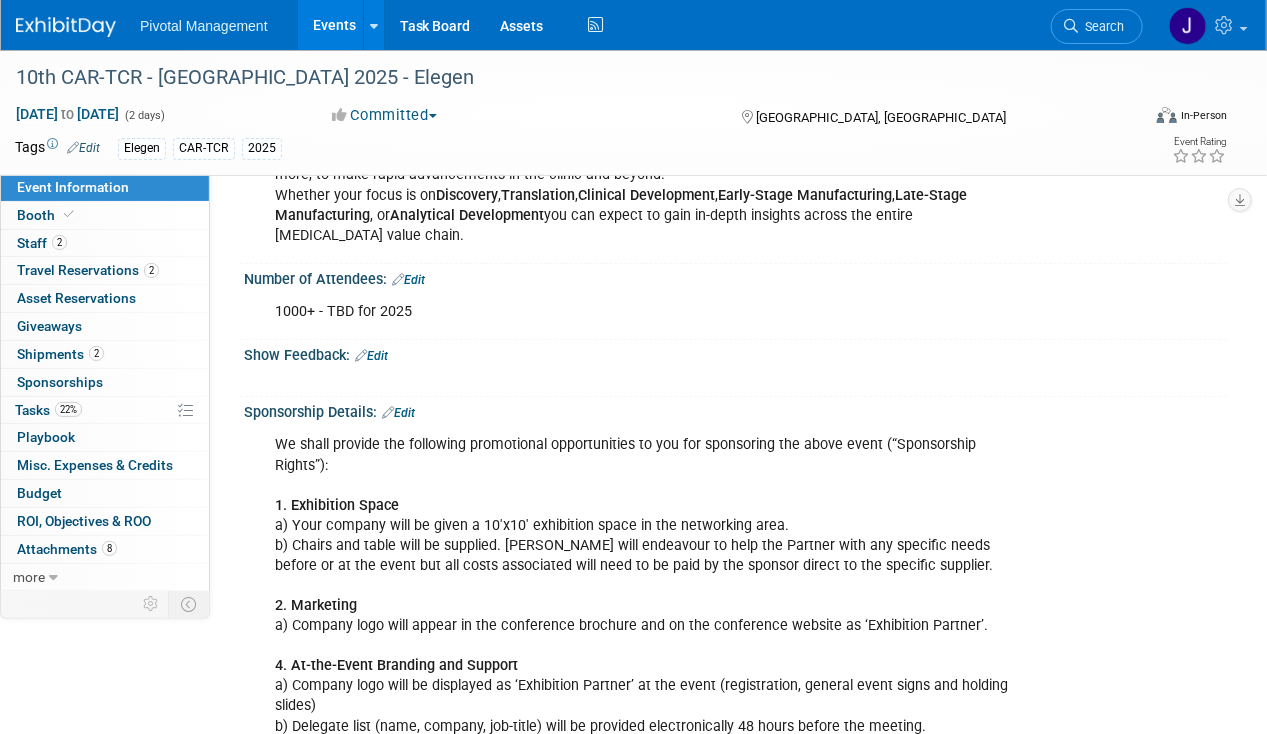 click on "Search" at bounding box center (1097, 26) 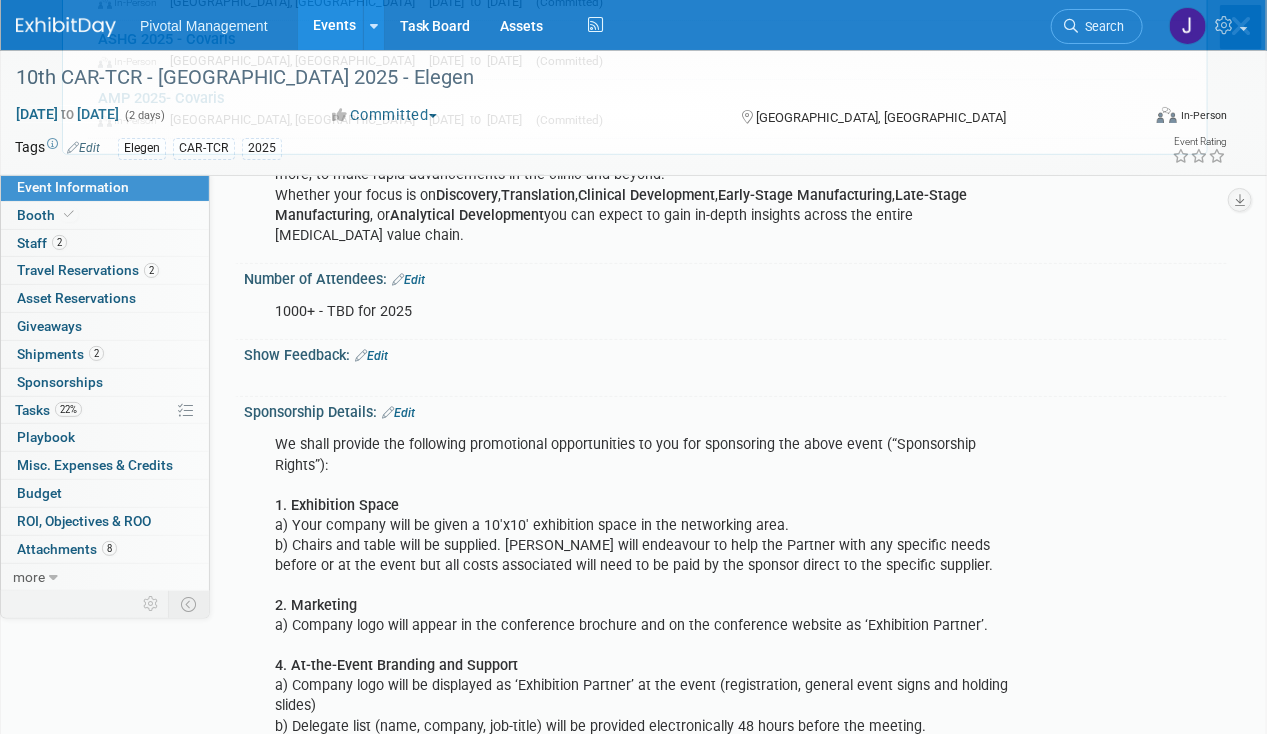 scroll, scrollTop: 0, scrollLeft: 0, axis: both 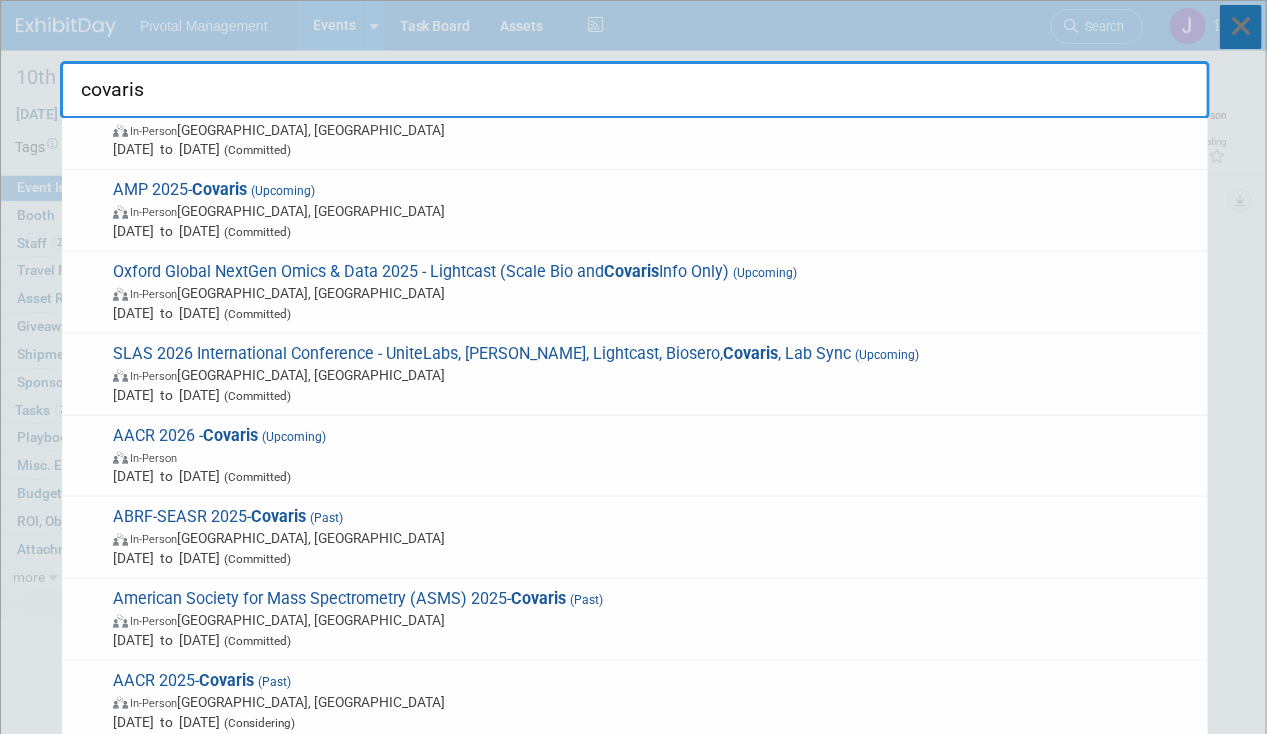 type on "covaris" 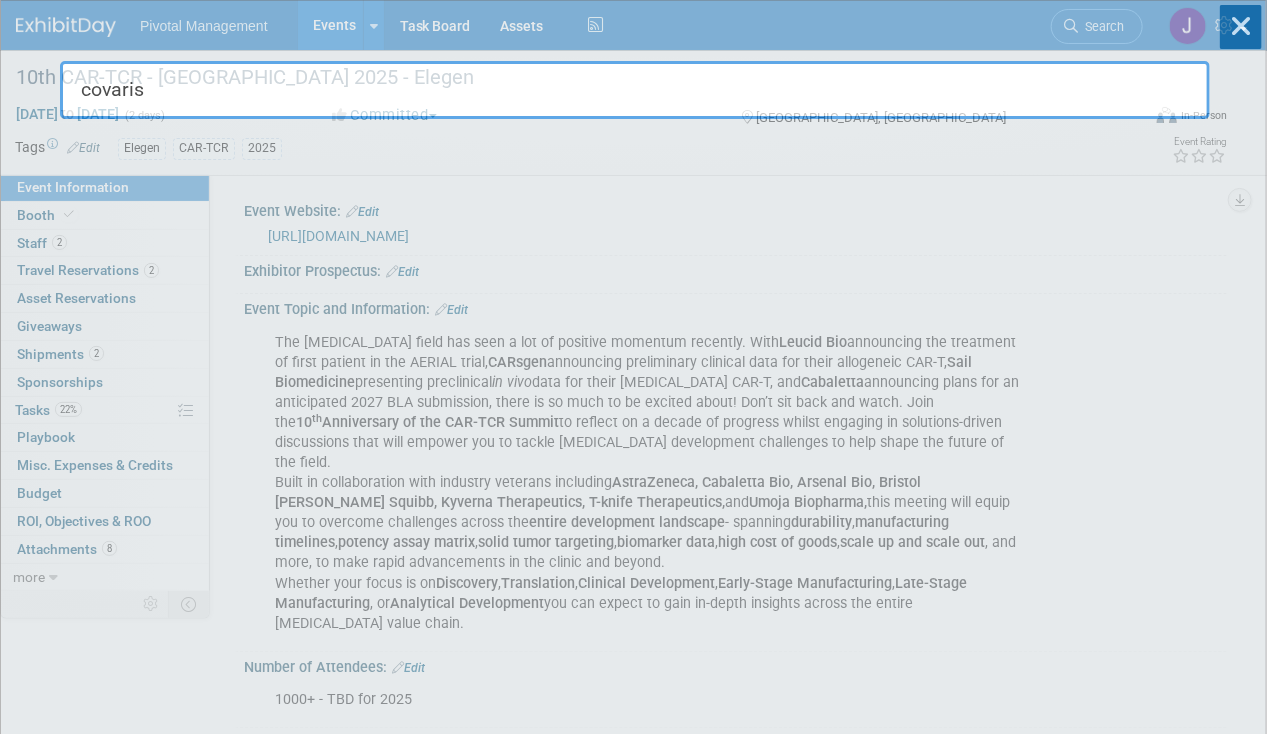 type 